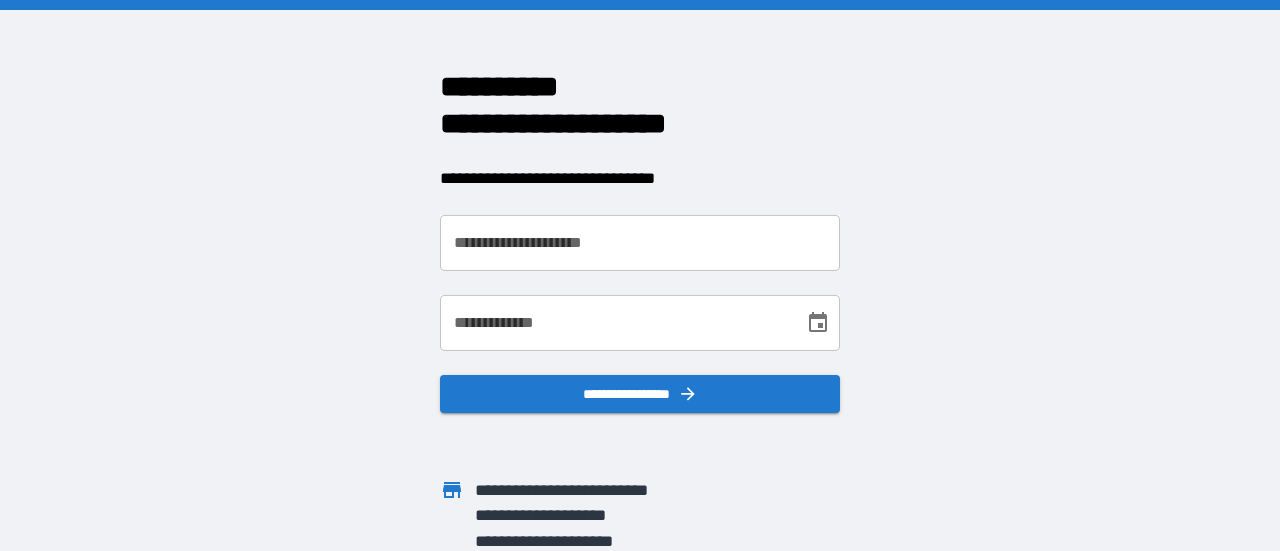 scroll, scrollTop: 0, scrollLeft: 0, axis: both 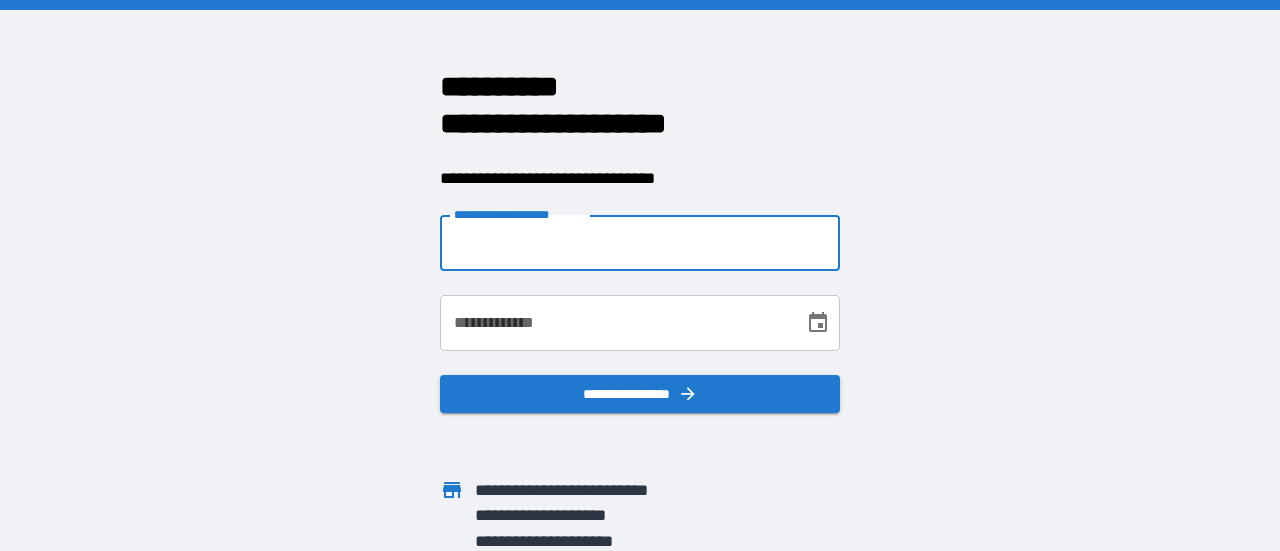 click on "**********" at bounding box center [640, 243] 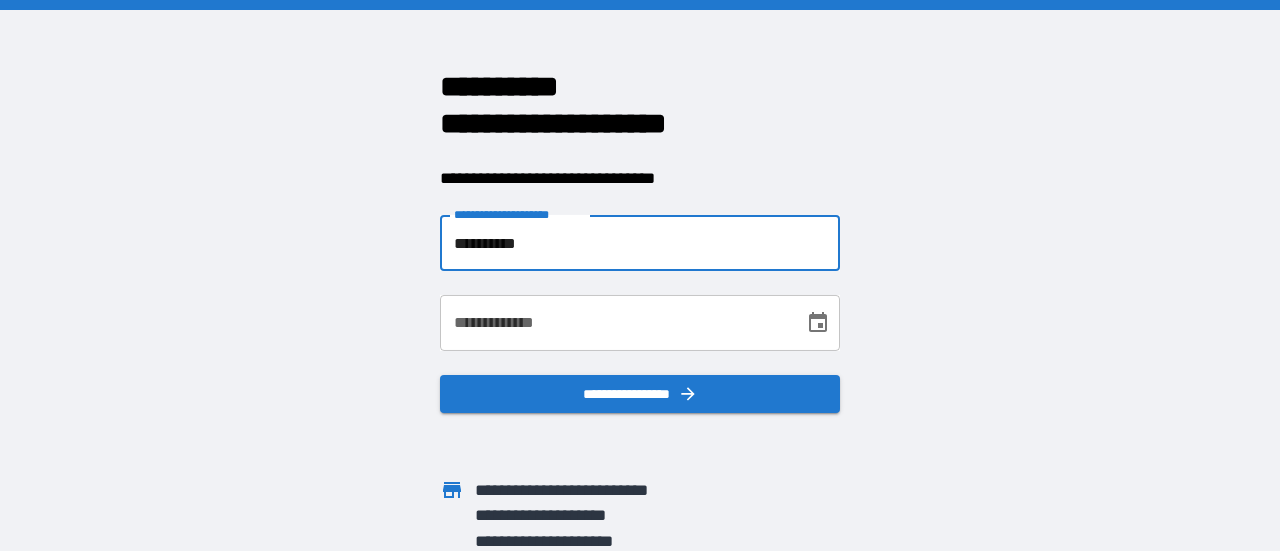 type on "**********" 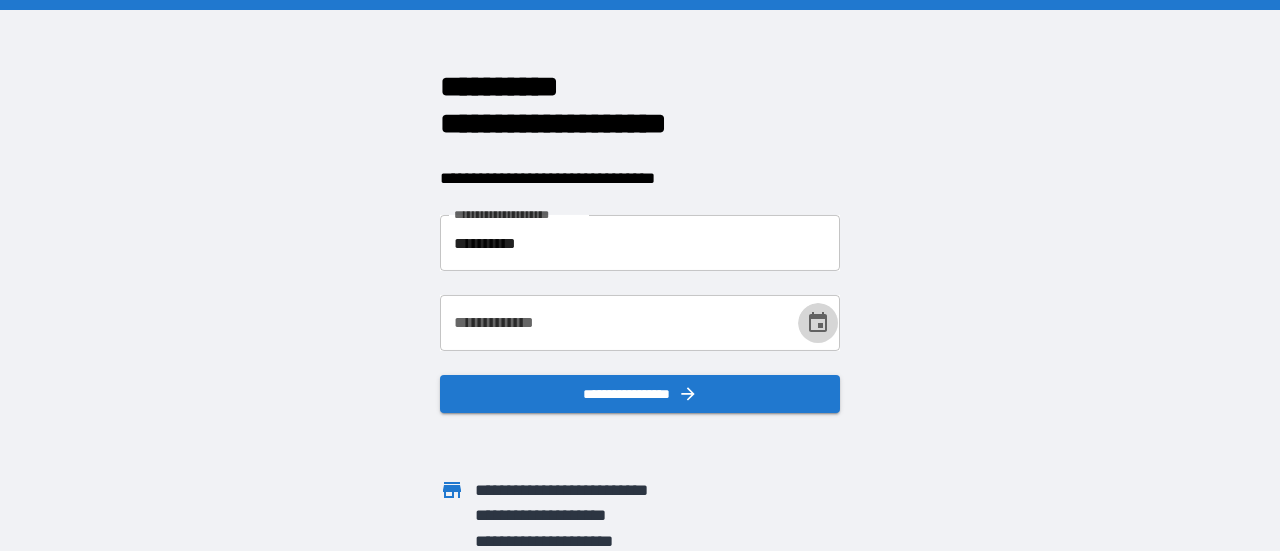 click 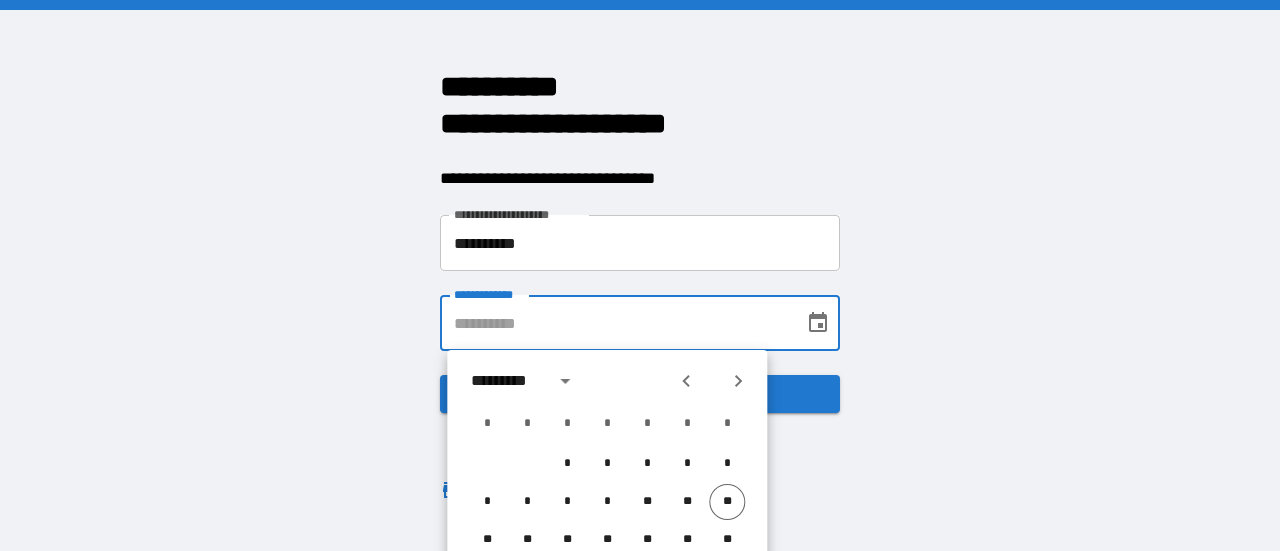 click on "**********" at bounding box center [615, 323] 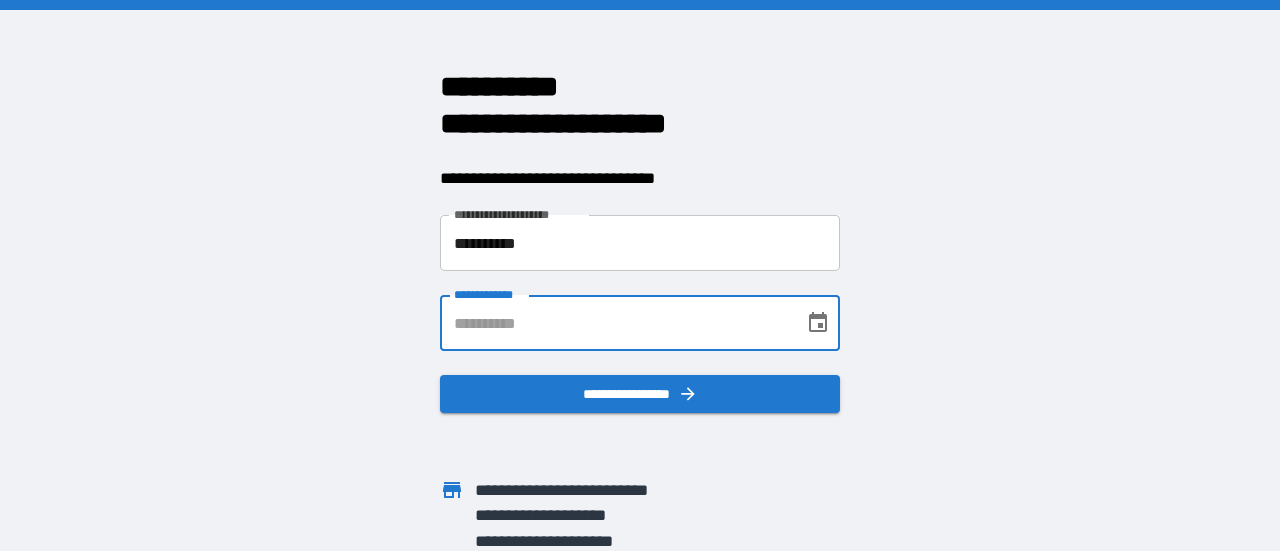 click on "**********" at bounding box center [615, 323] 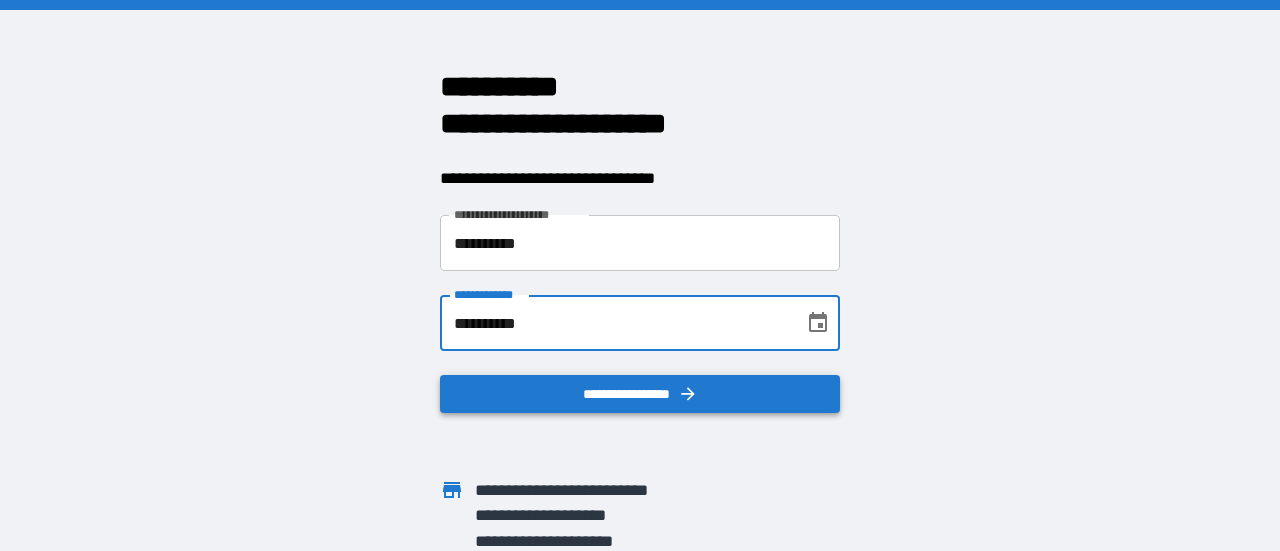 type on "**********" 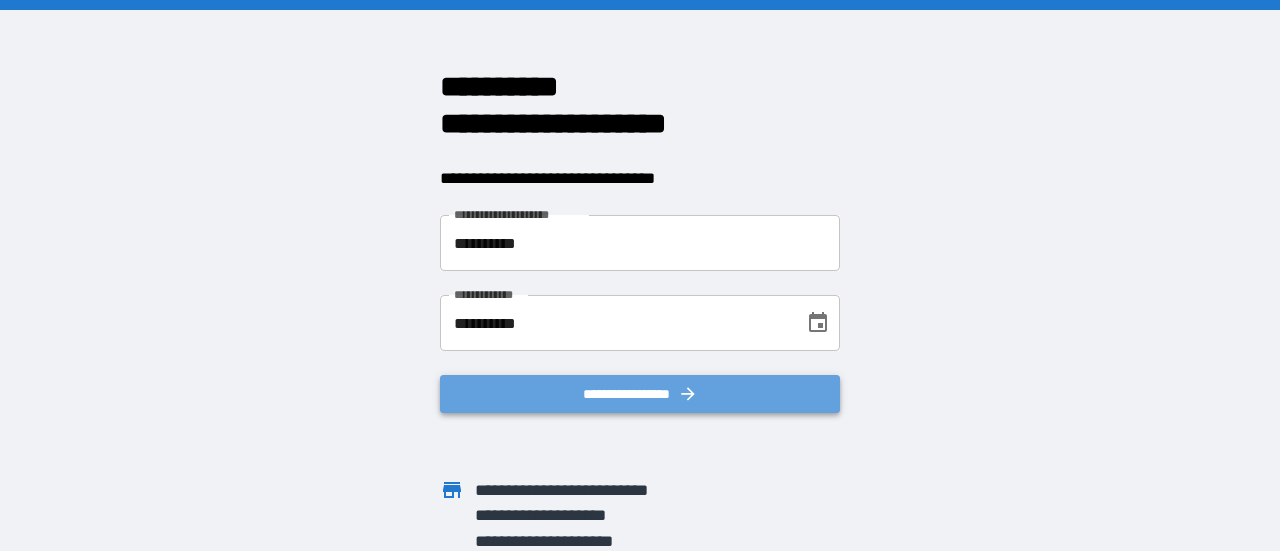 click on "**********" at bounding box center (640, 394) 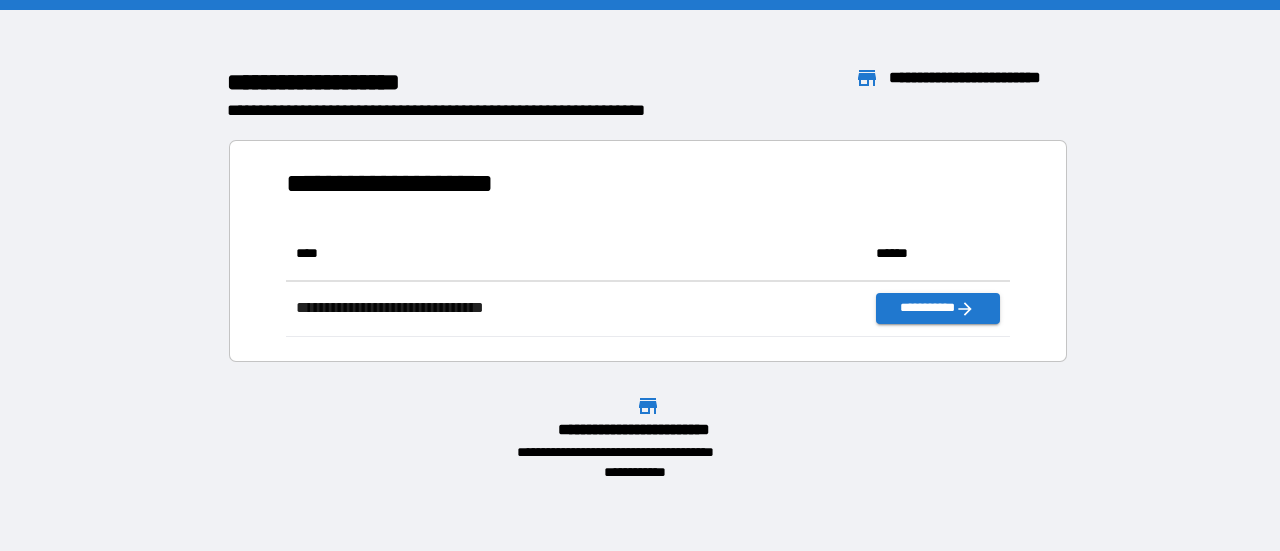 scroll, scrollTop: 16, scrollLeft: 16, axis: both 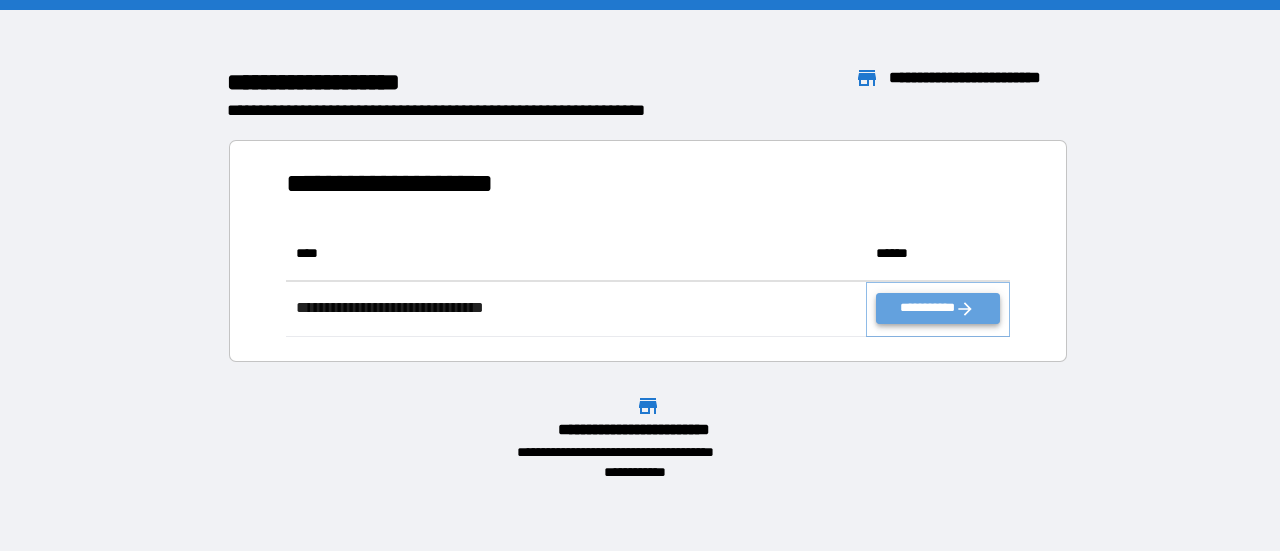 click on "**********" at bounding box center [938, 308] 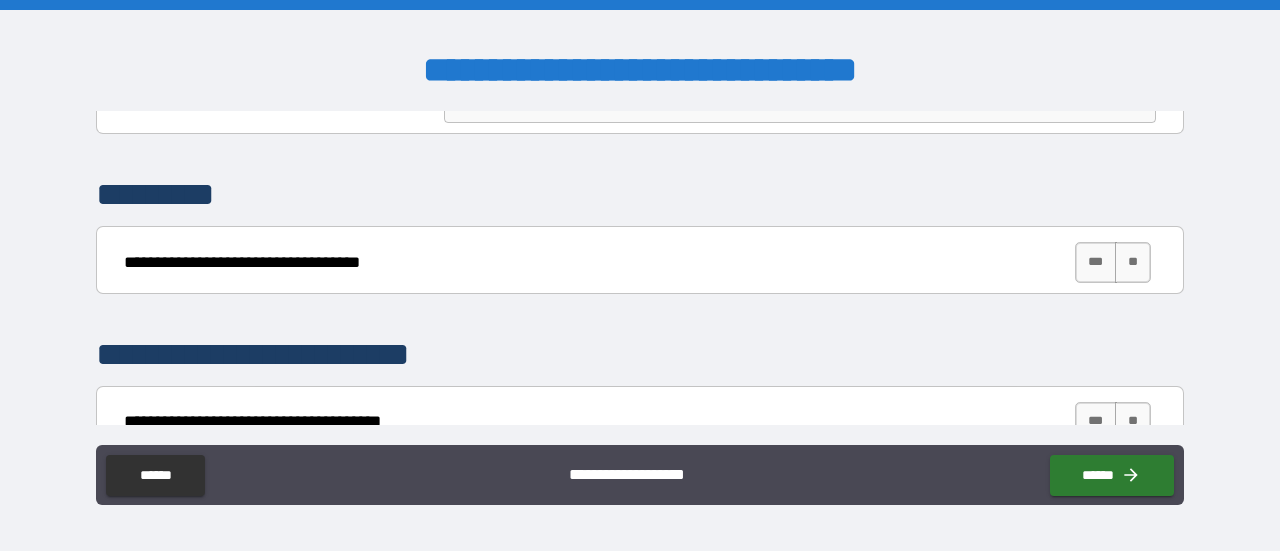 scroll, scrollTop: 590, scrollLeft: 0, axis: vertical 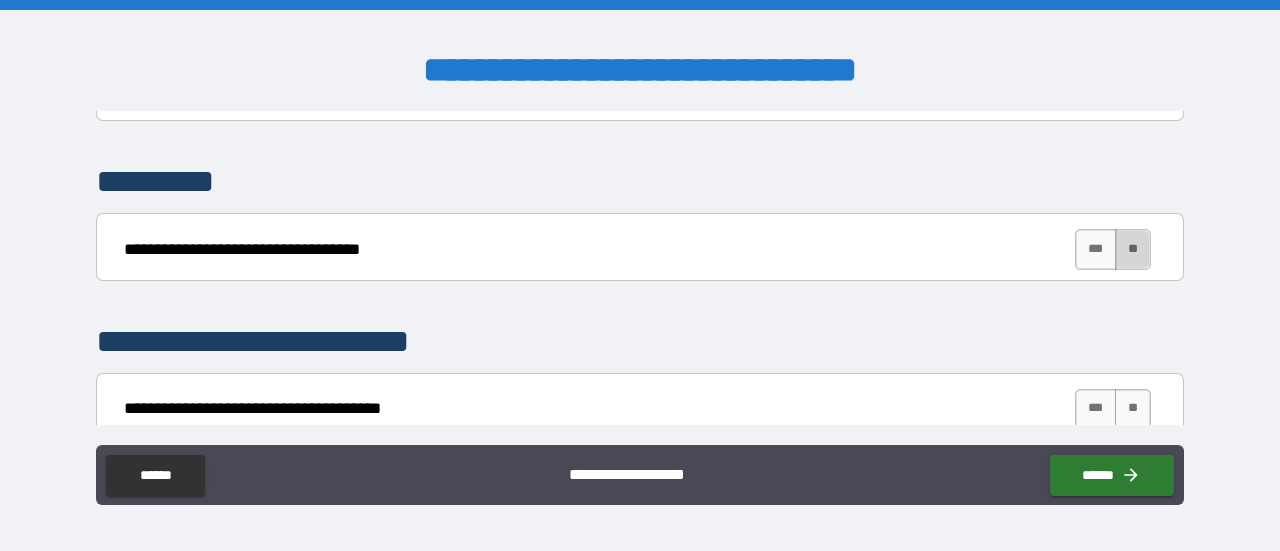 click on "**" at bounding box center [1133, 249] 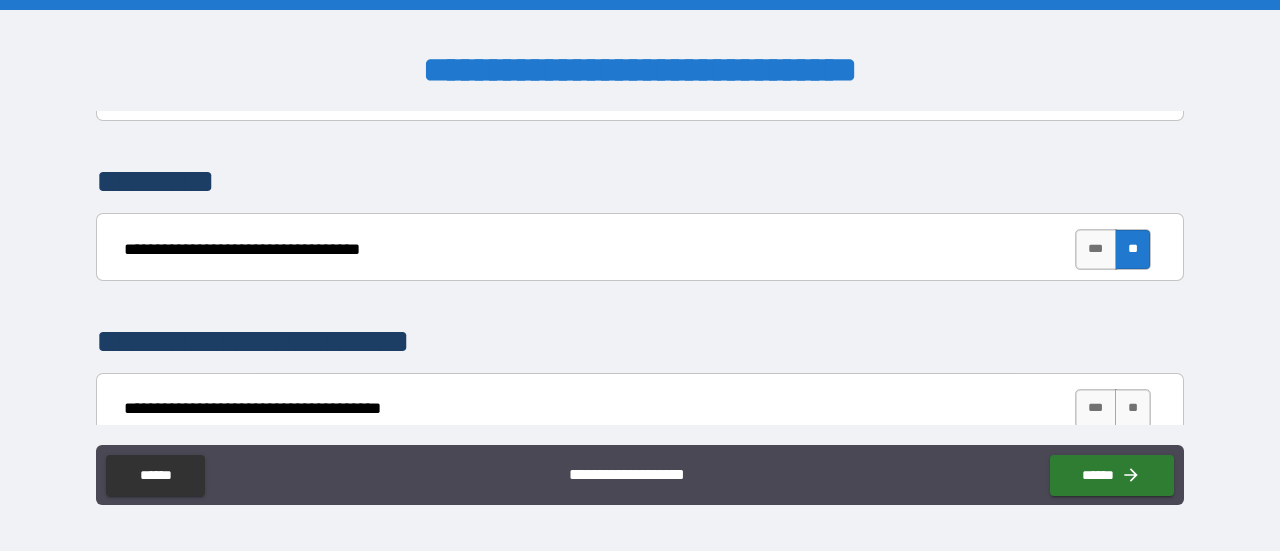 scroll, scrollTop: 789, scrollLeft: 0, axis: vertical 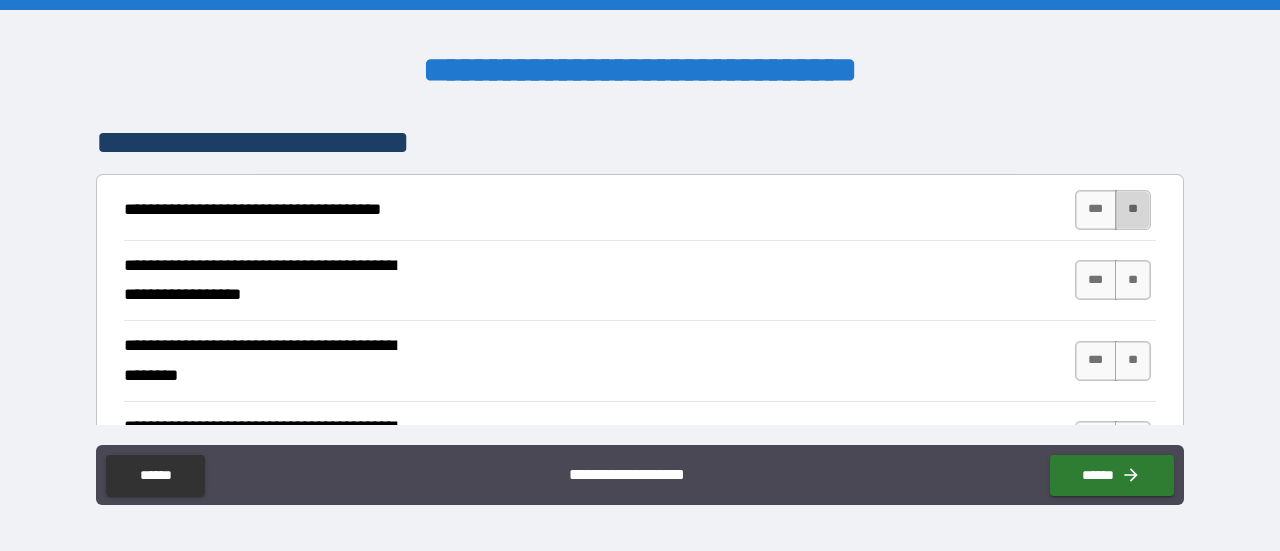 click on "**" at bounding box center (1133, 210) 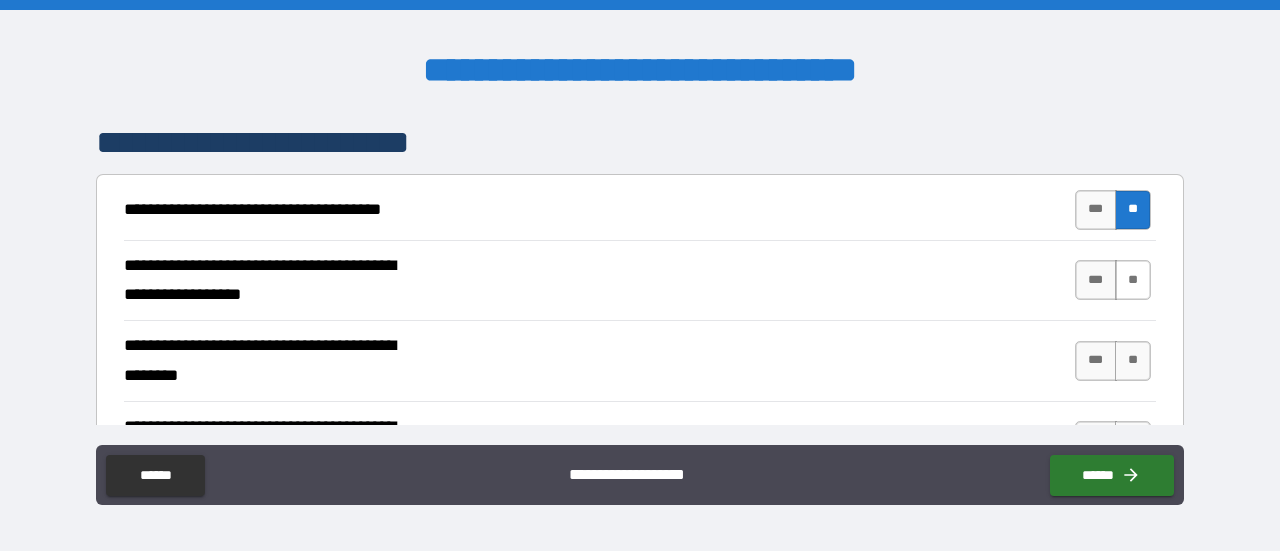 click on "**" at bounding box center [1133, 280] 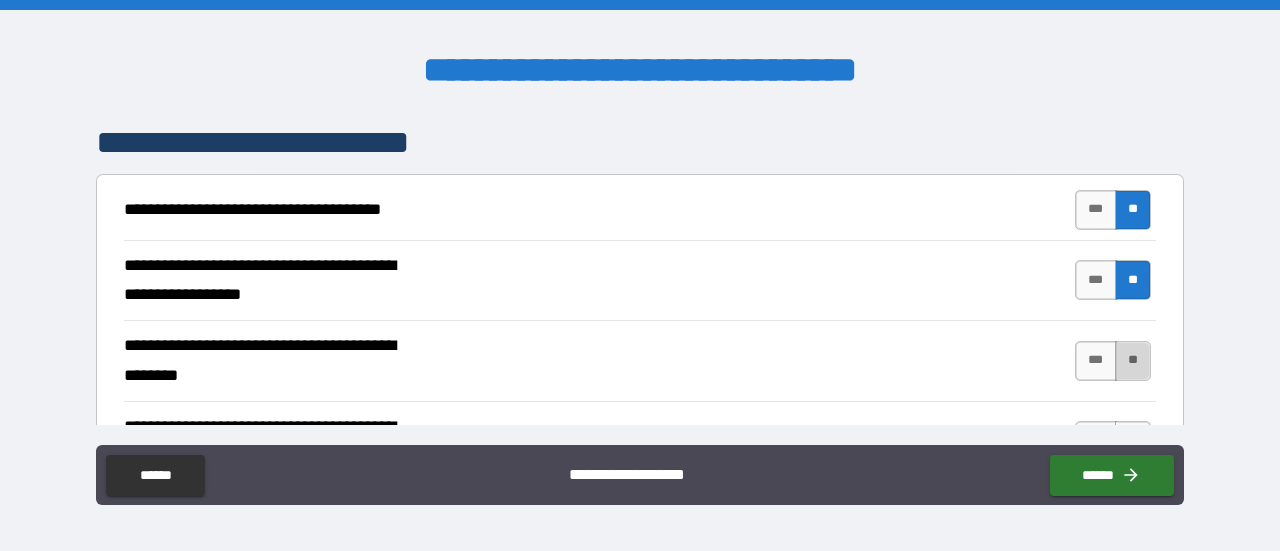 click on "**" at bounding box center (1133, 361) 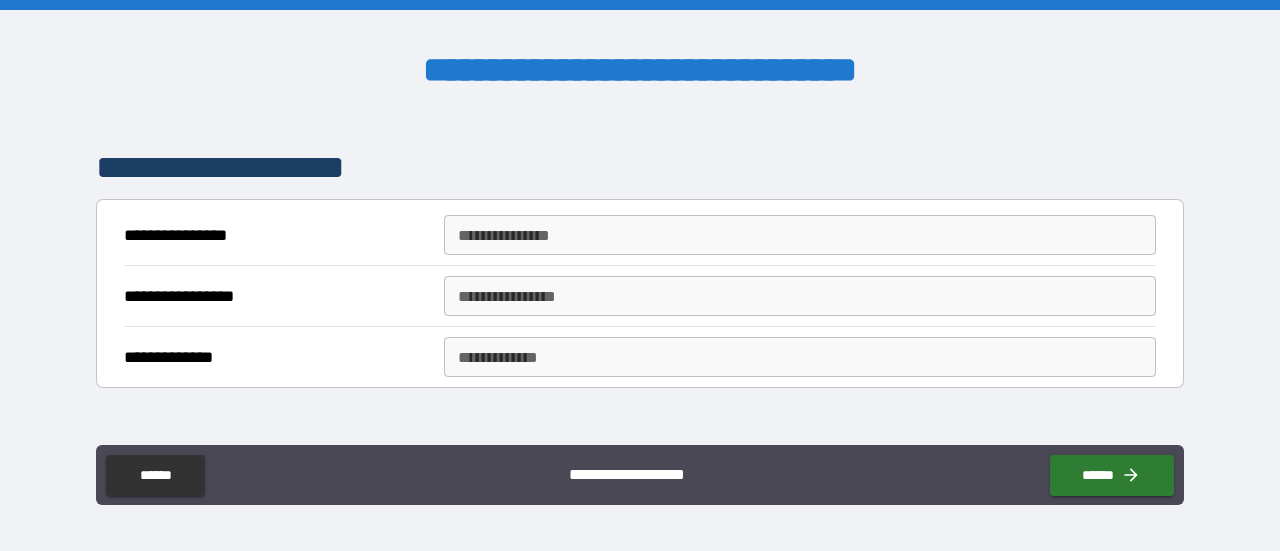scroll, scrollTop: 366, scrollLeft: 0, axis: vertical 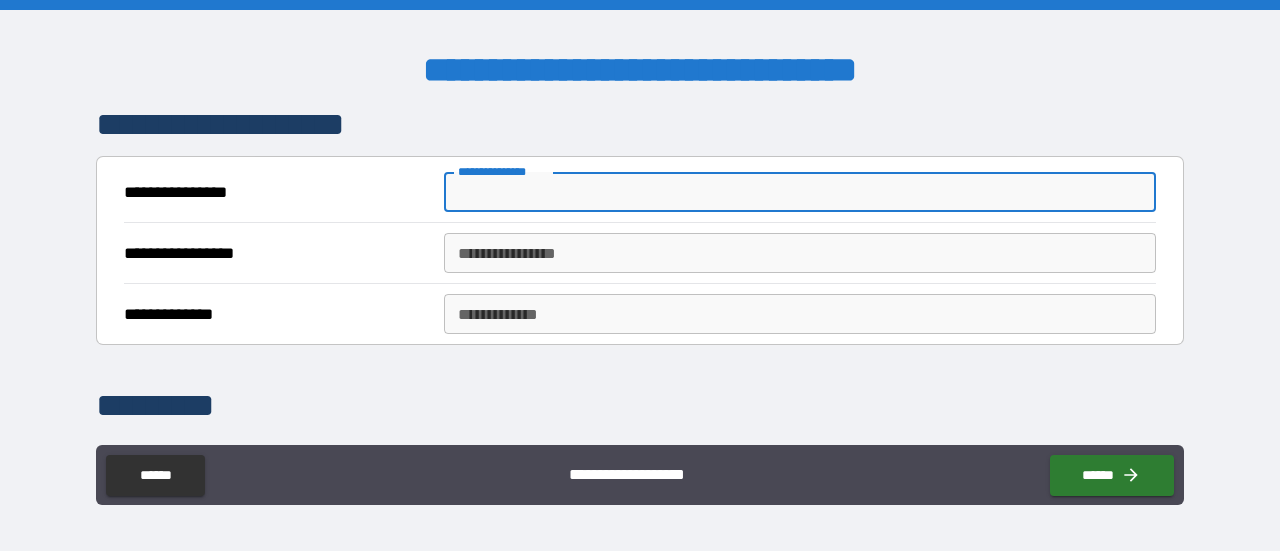 click on "**********" at bounding box center [800, 192] 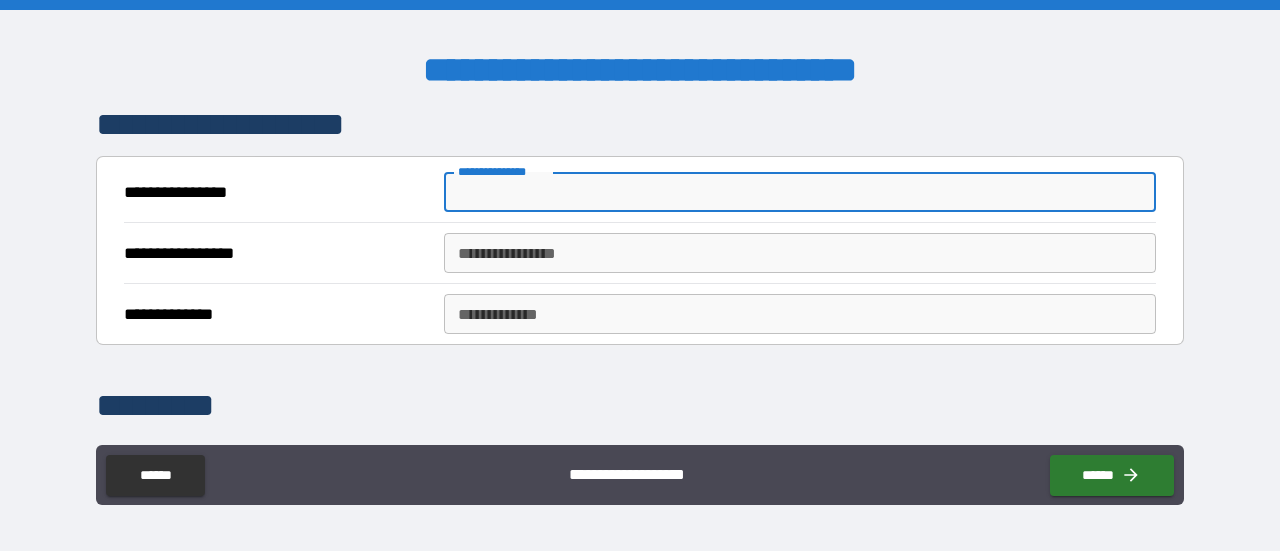 type on "**********" 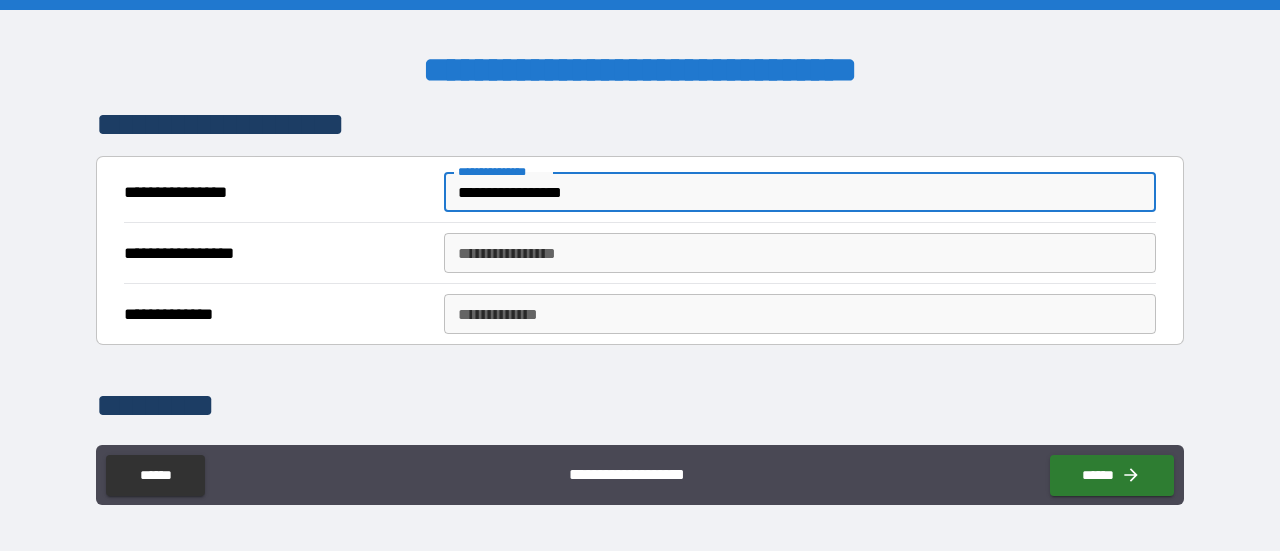 type on "**********" 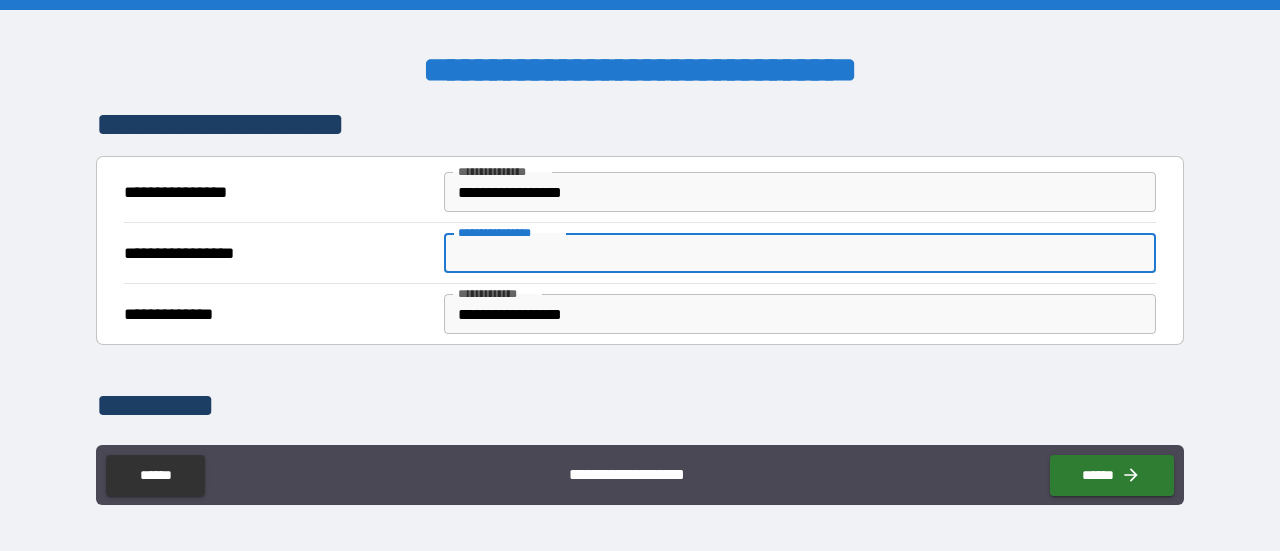 click on "**********" at bounding box center [800, 253] 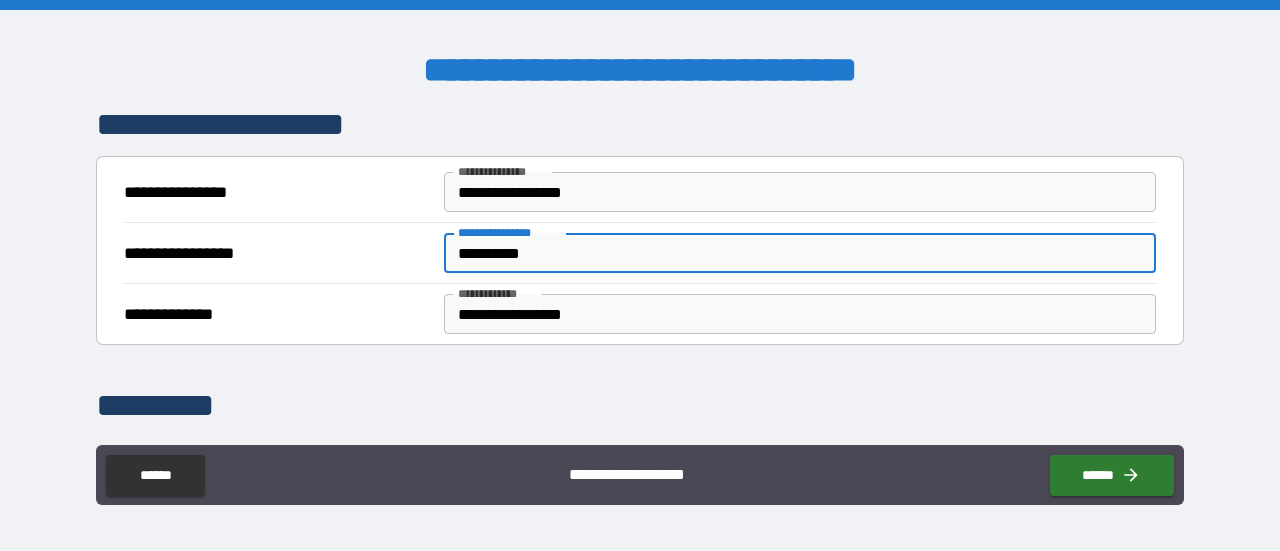 type on "**********" 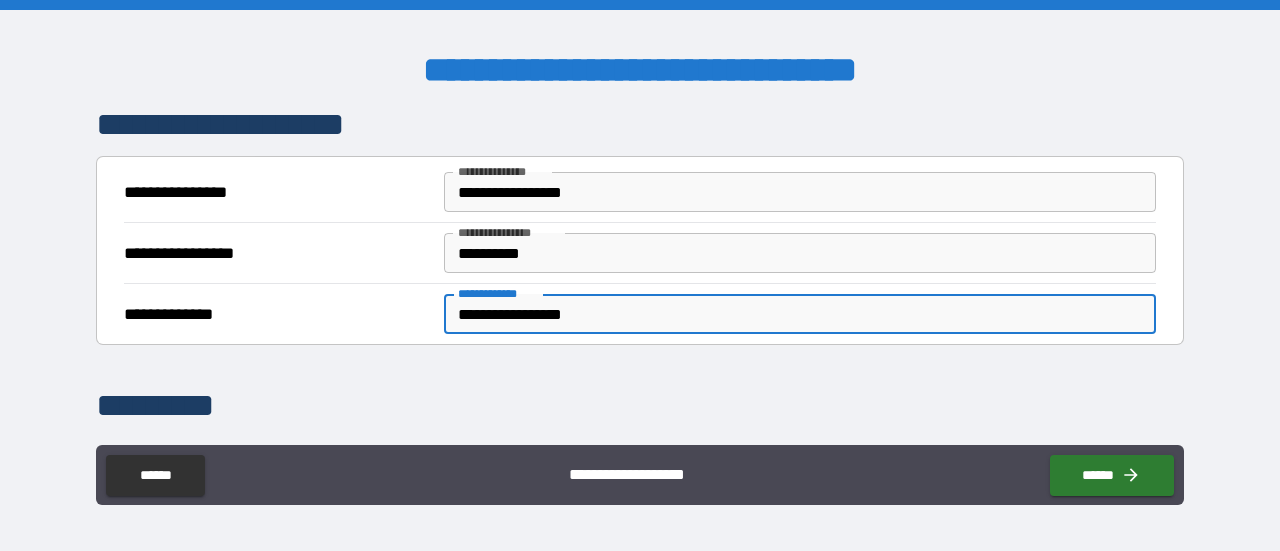 click on "**********" at bounding box center [800, 314] 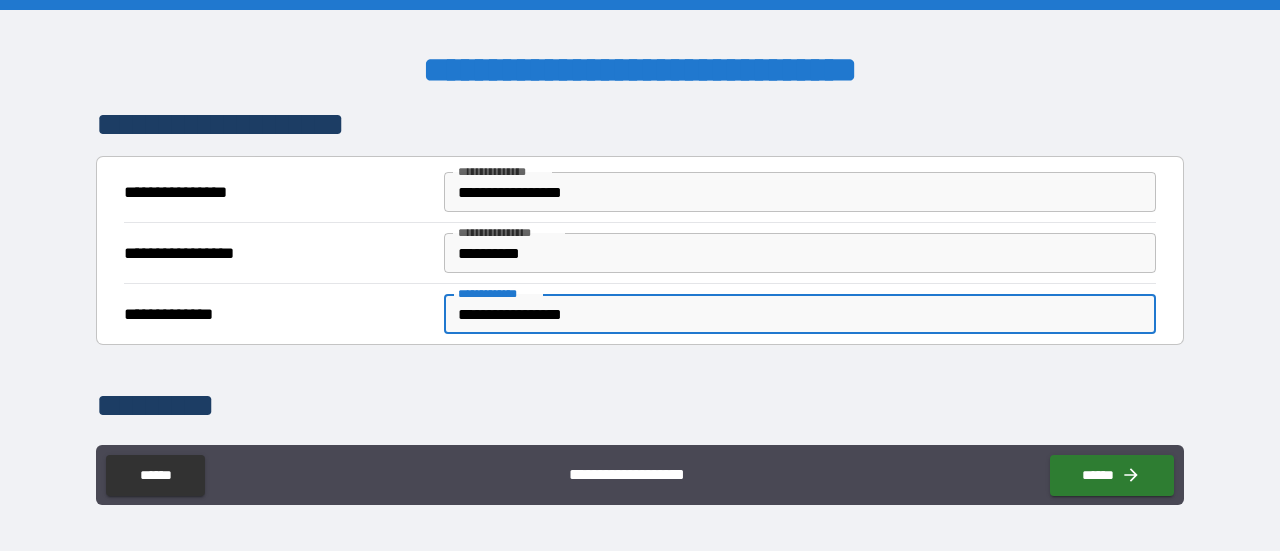 click on "**********" at bounding box center [800, 314] 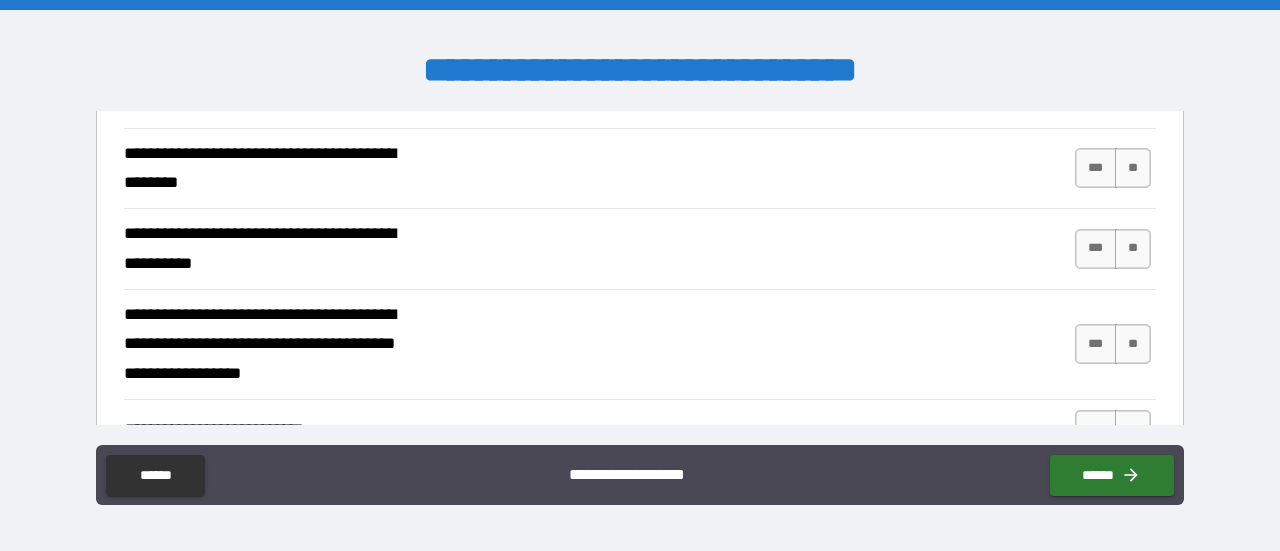 scroll, scrollTop: 1063, scrollLeft: 0, axis: vertical 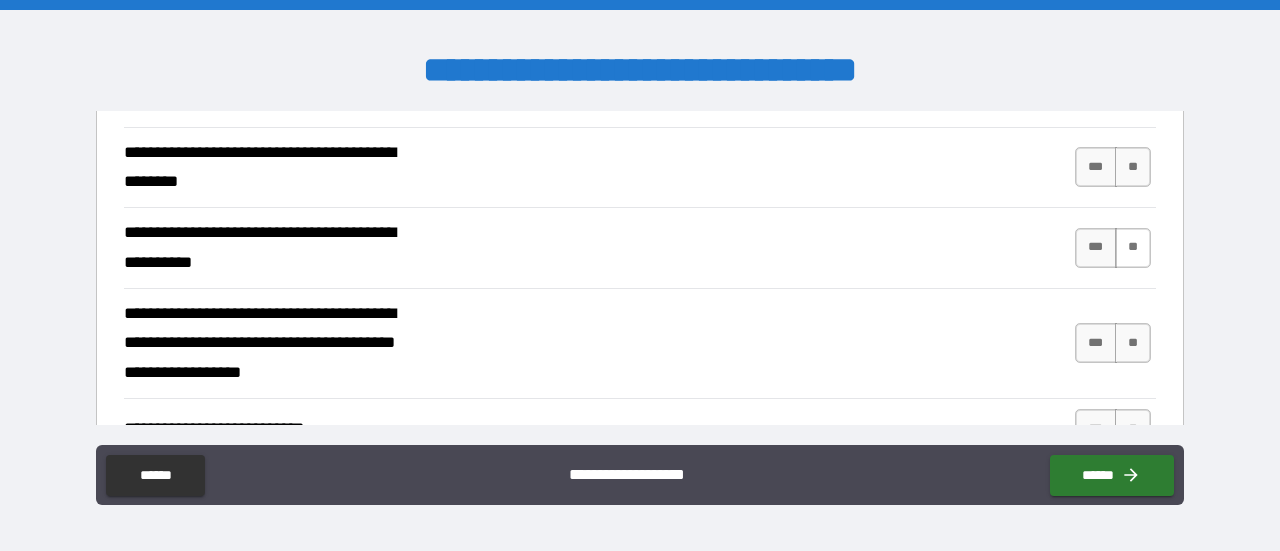 type on "**********" 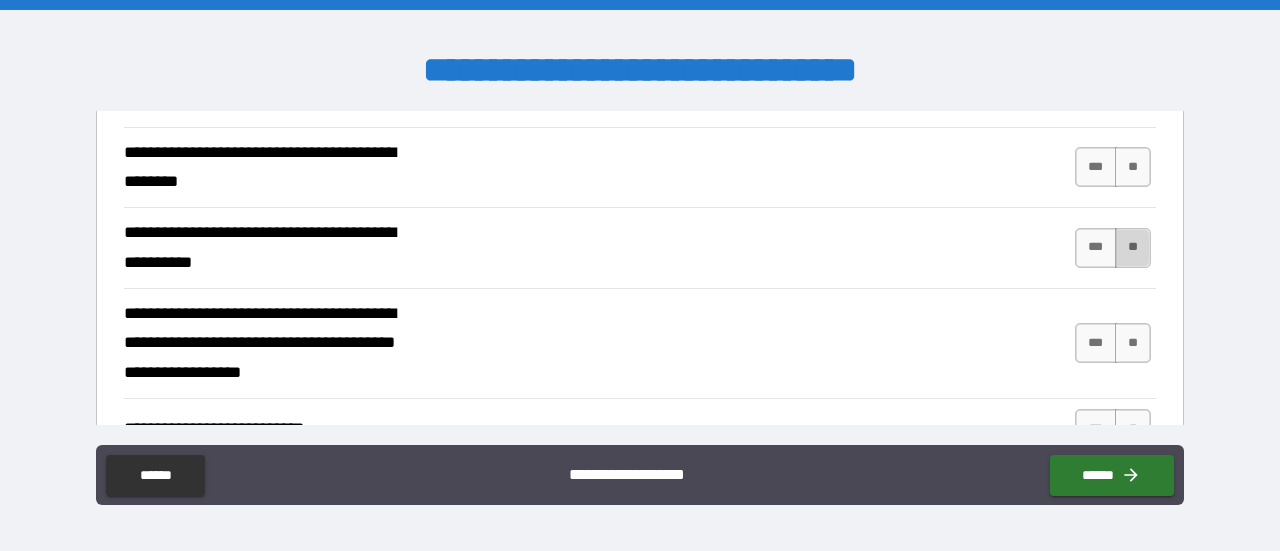 click on "**" at bounding box center [1133, 248] 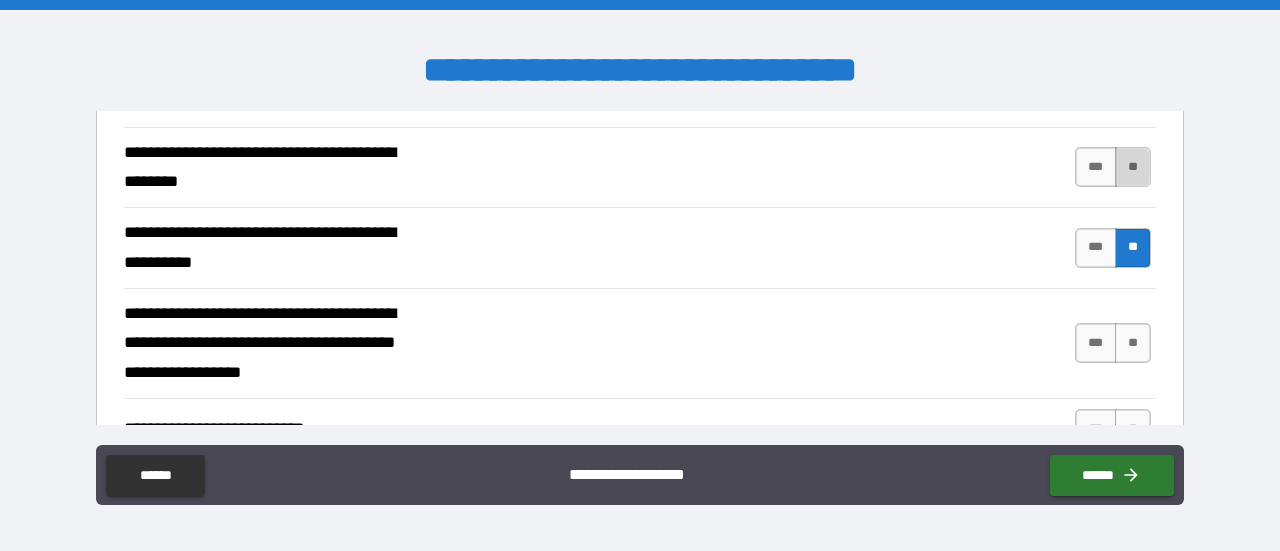 click on "**" at bounding box center (1133, 167) 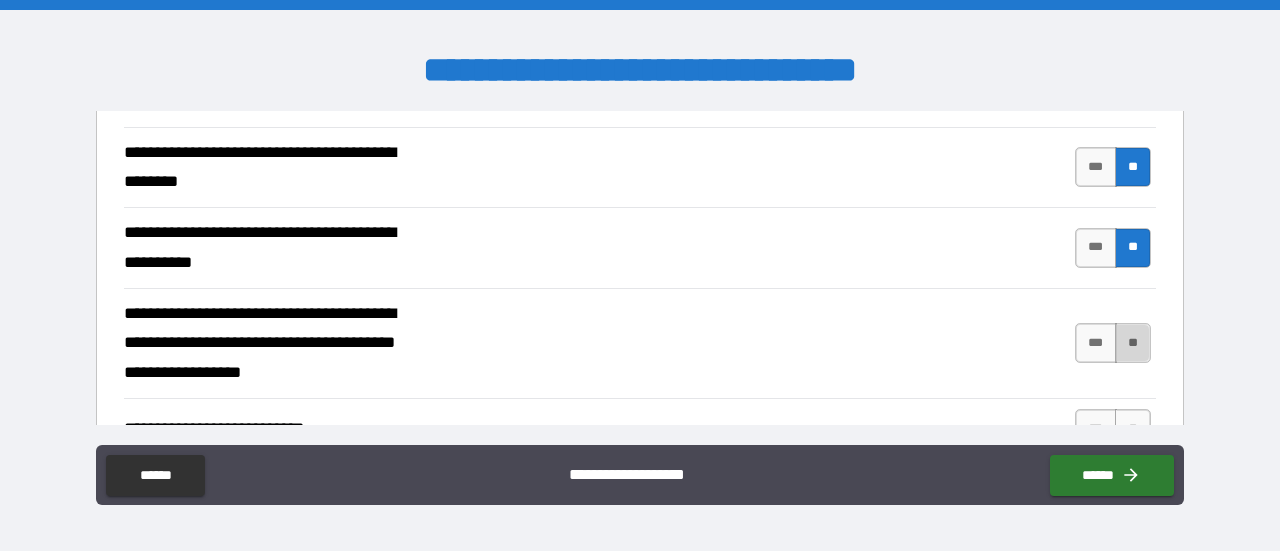 click on "**" at bounding box center (1133, 343) 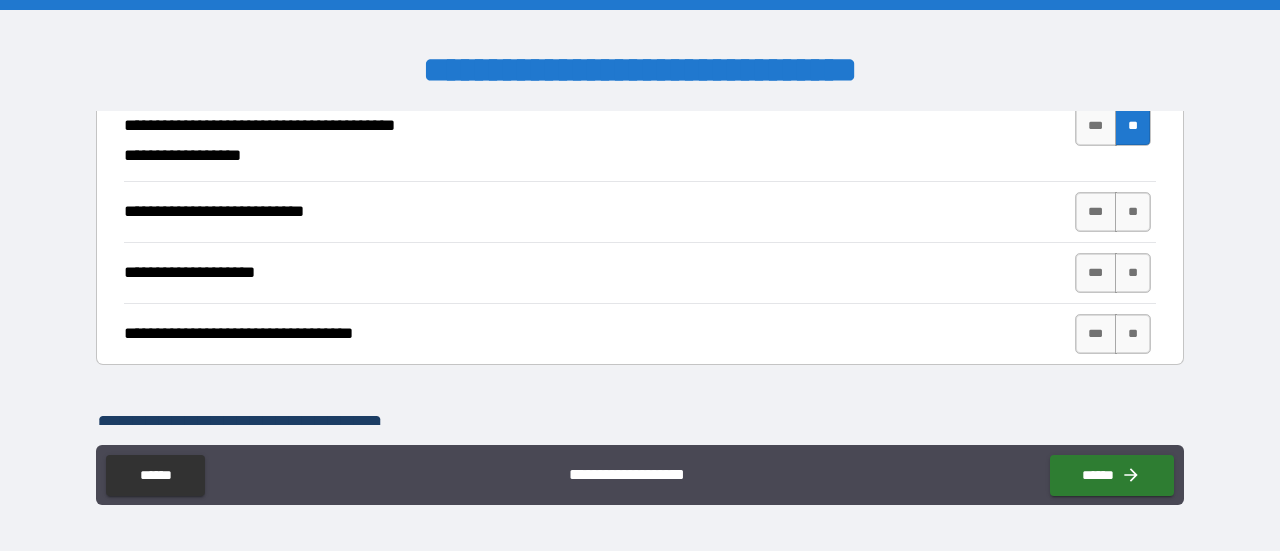 scroll, scrollTop: 1285, scrollLeft: 0, axis: vertical 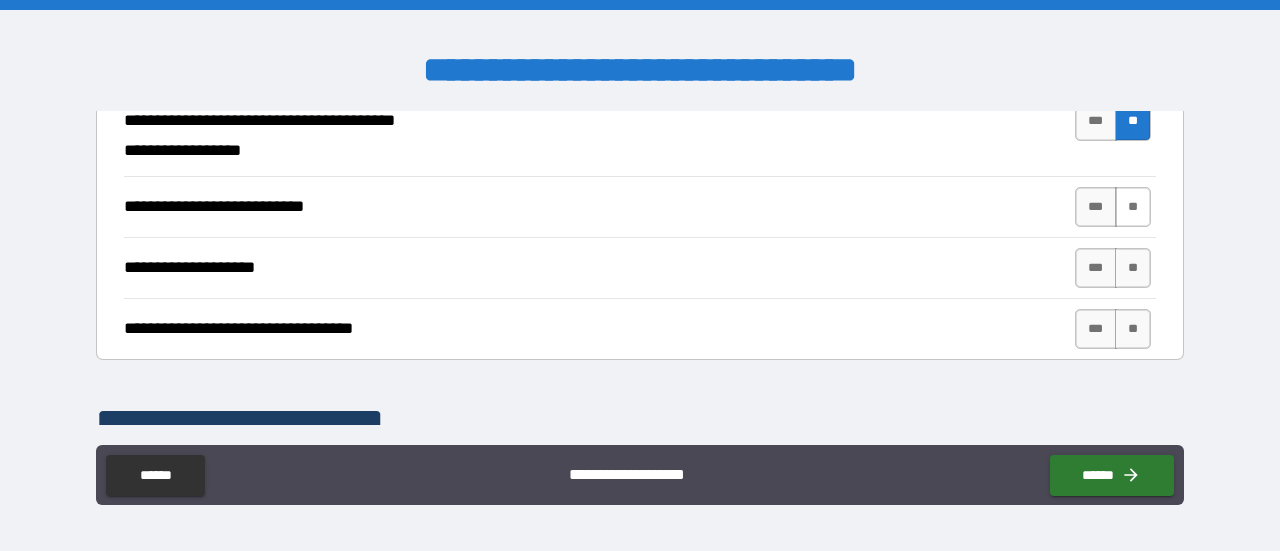 click on "**" at bounding box center (1133, 207) 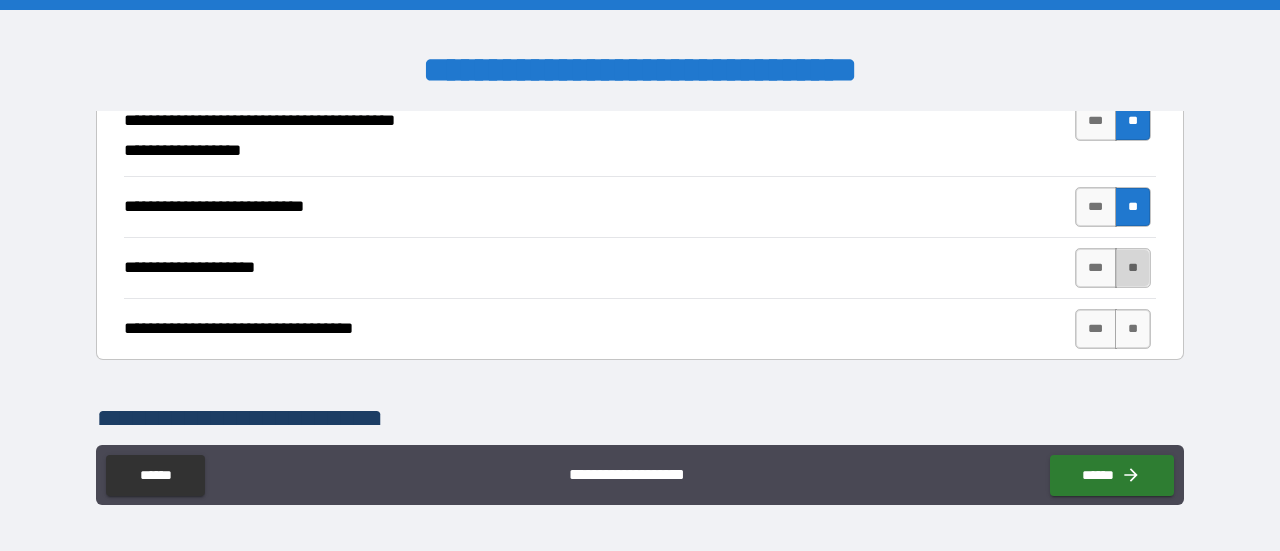 click on "**" at bounding box center (1133, 268) 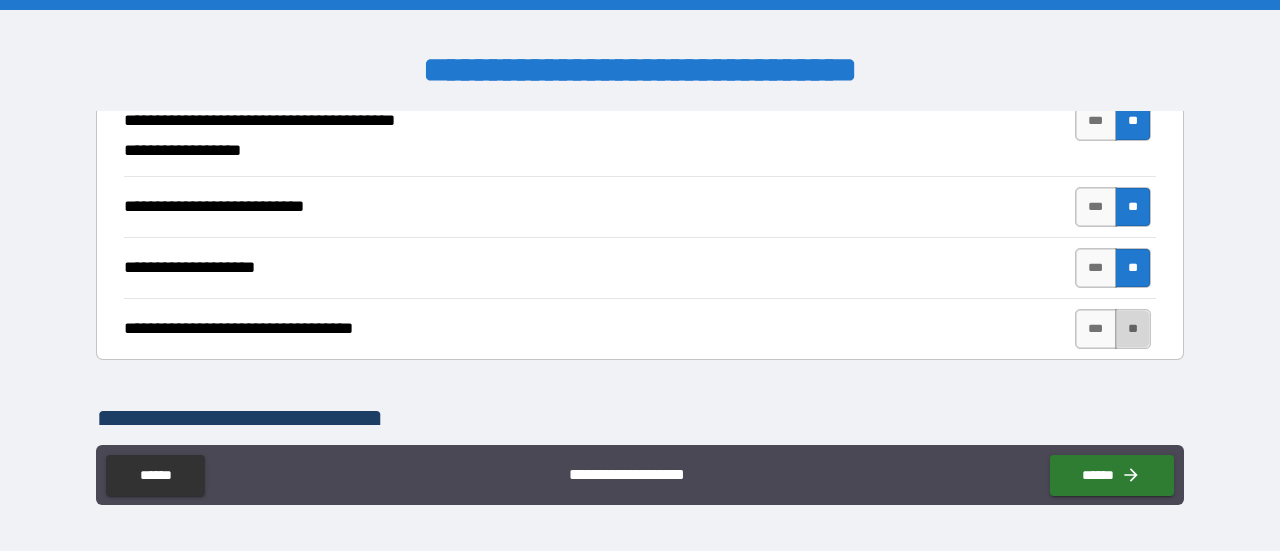 click on "**" at bounding box center [1133, 329] 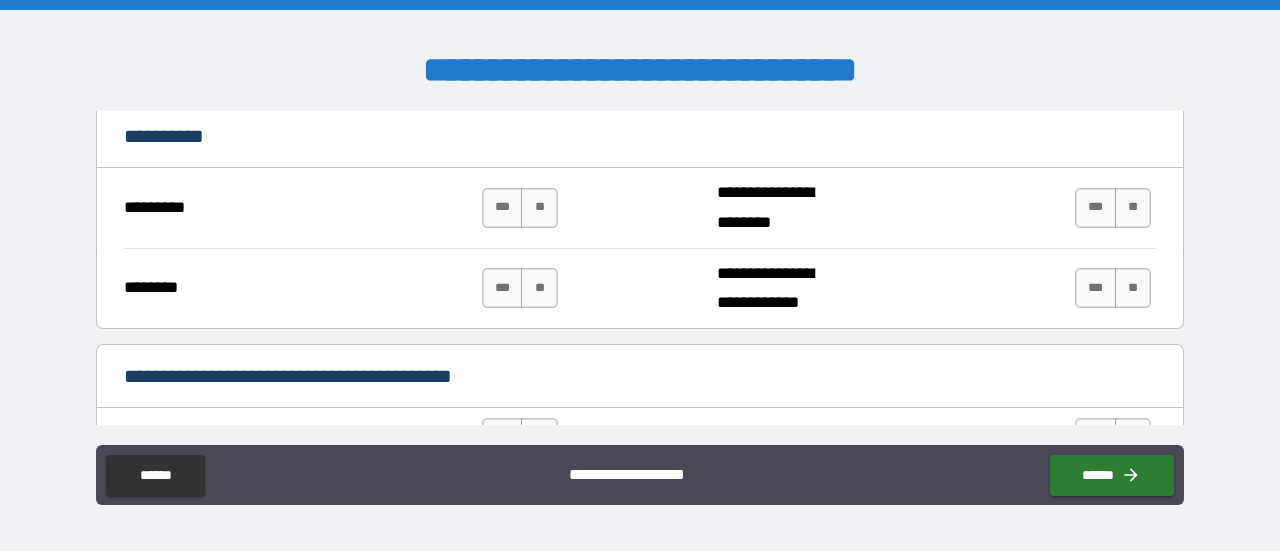 scroll, scrollTop: 1650, scrollLeft: 0, axis: vertical 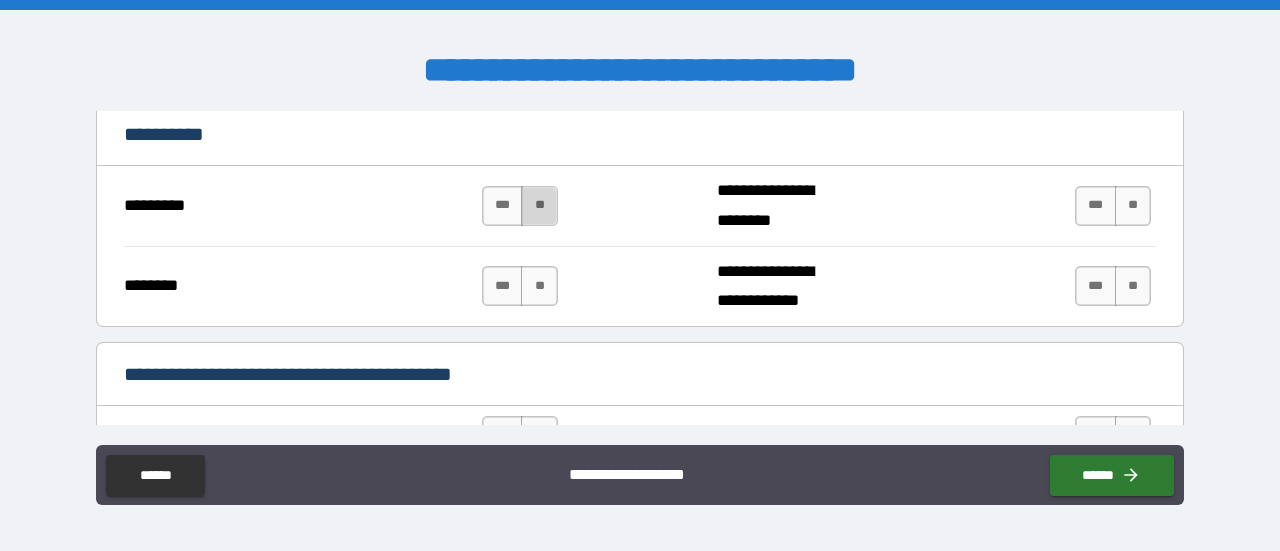 click on "**" at bounding box center [539, 206] 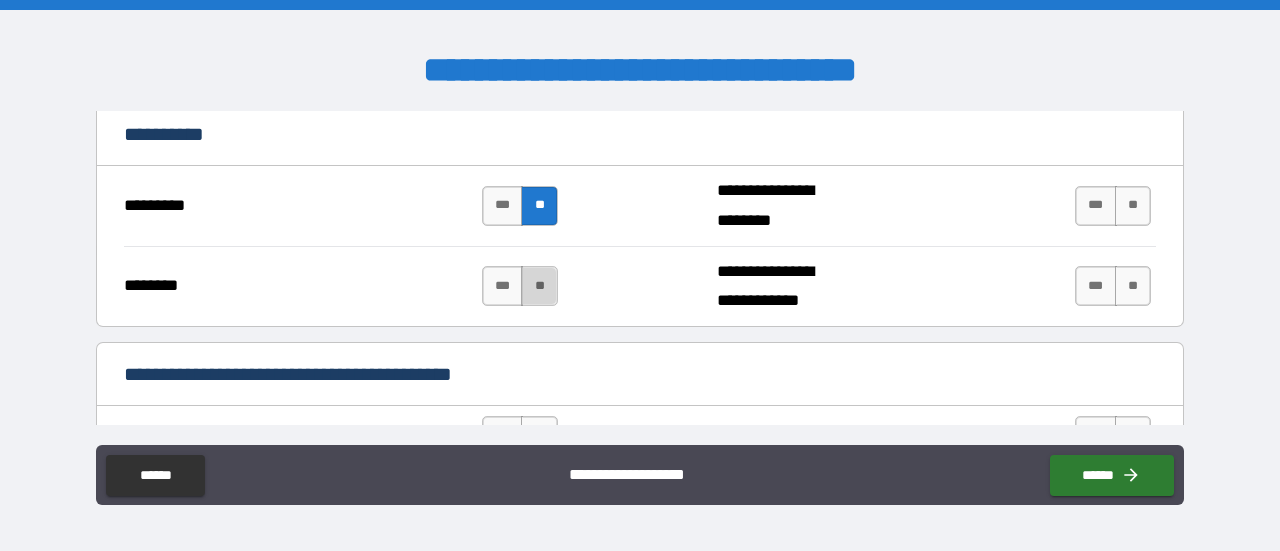 click on "**" at bounding box center (539, 286) 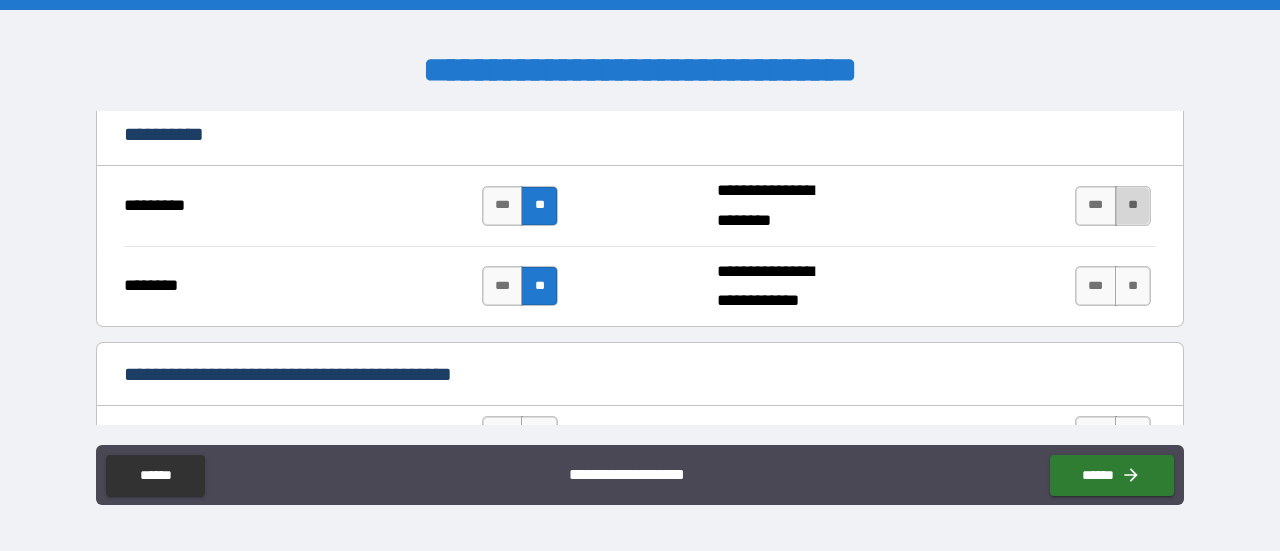 click on "**" at bounding box center (1133, 206) 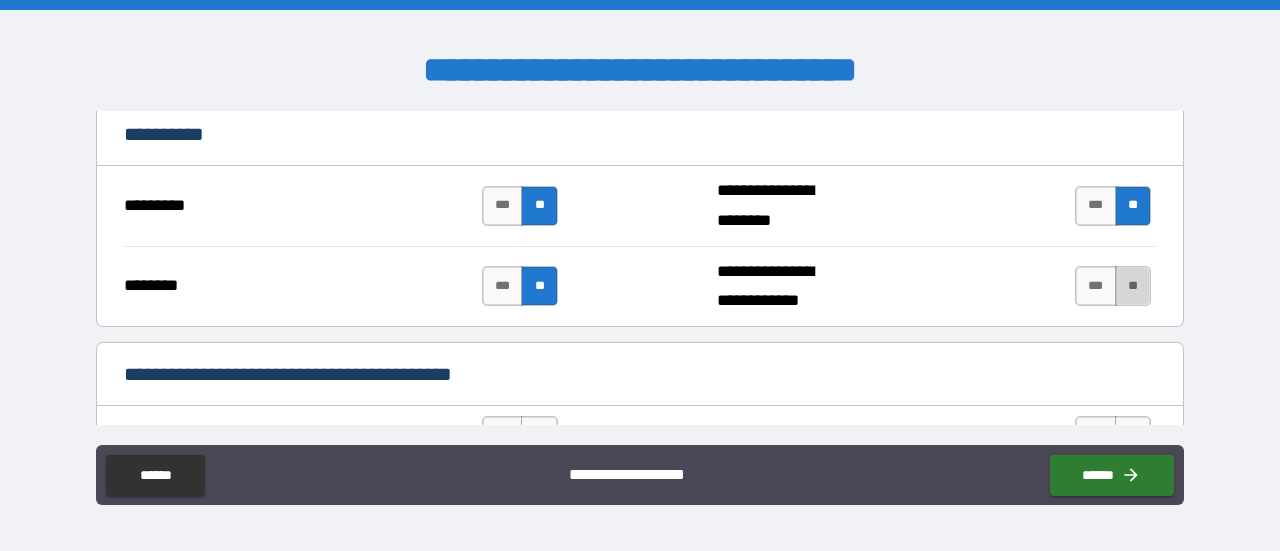 click on "**" at bounding box center [1133, 286] 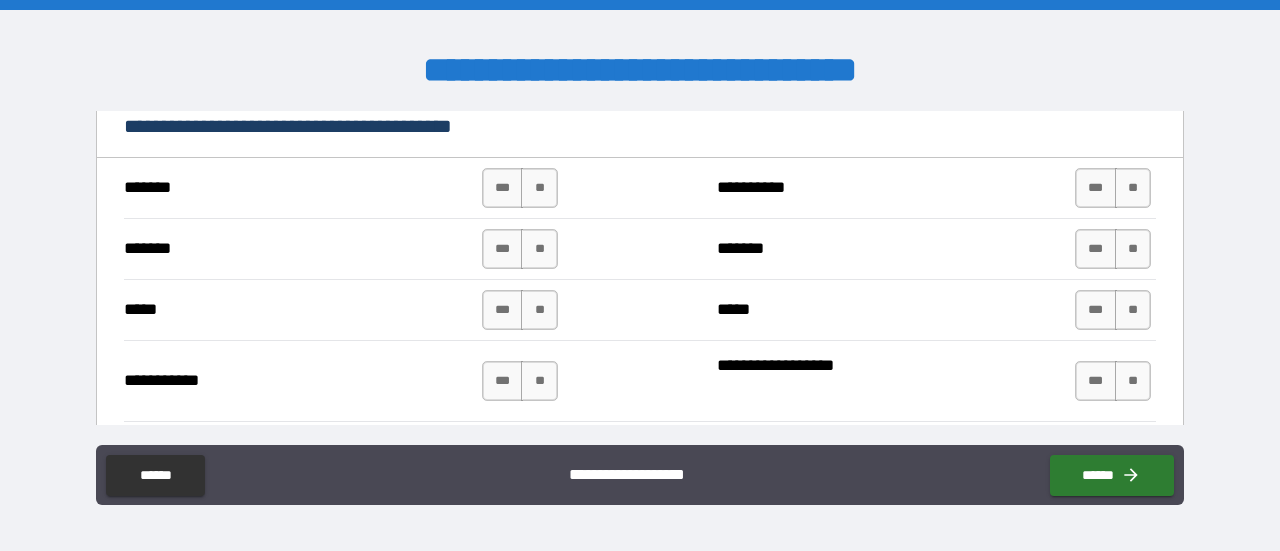 scroll, scrollTop: 1932, scrollLeft: 0, axis: vertical 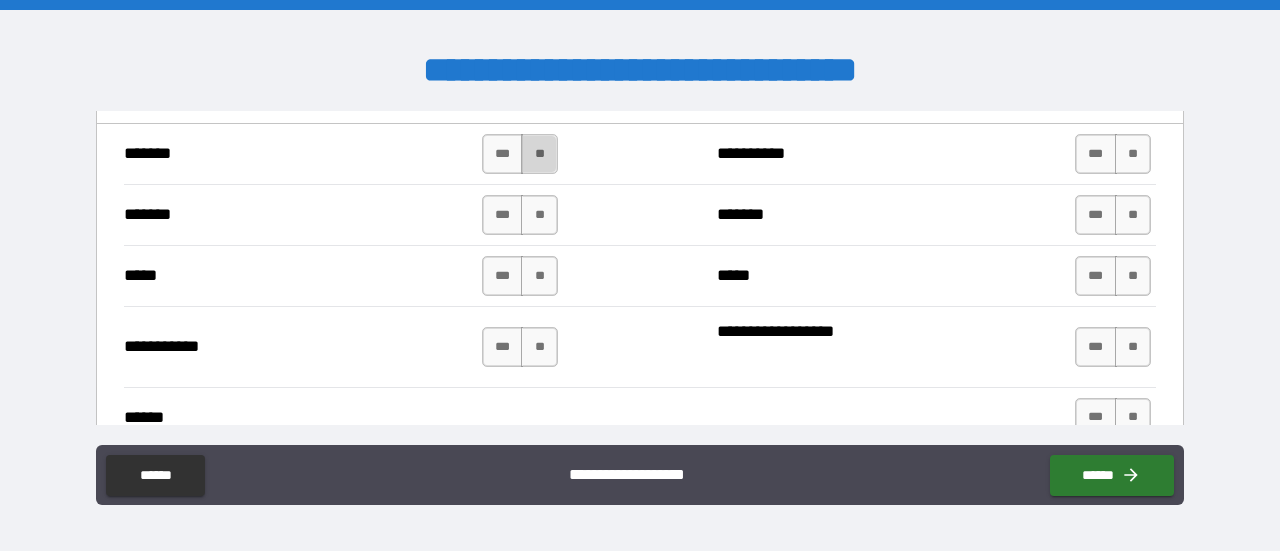 click on "**" at bounding box center (539, 154) 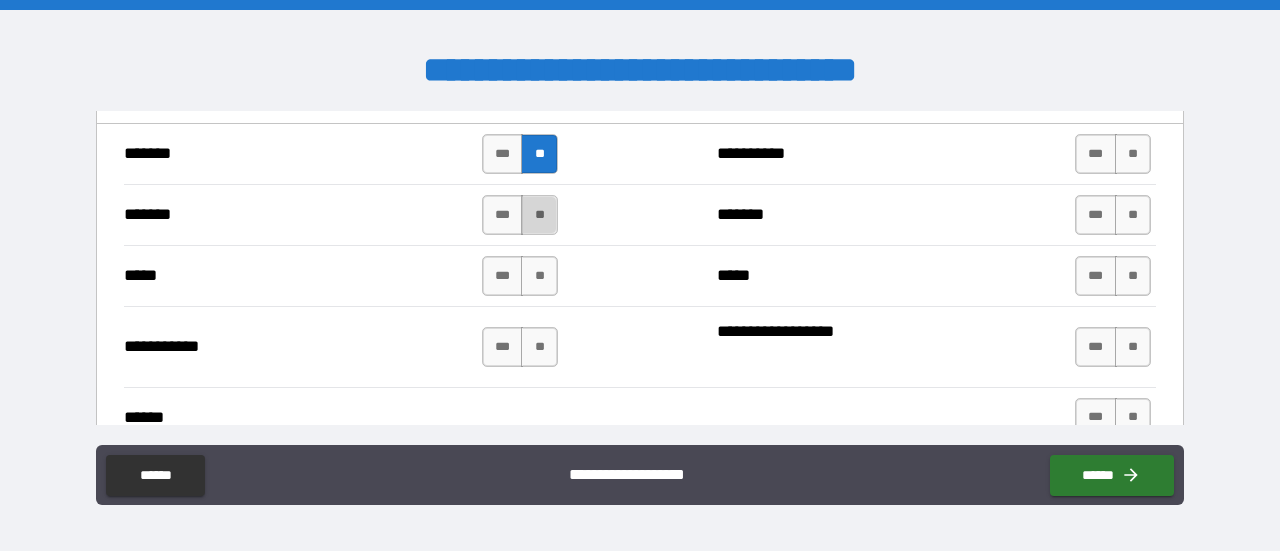 click on "**" at bounding box center [539, 215] 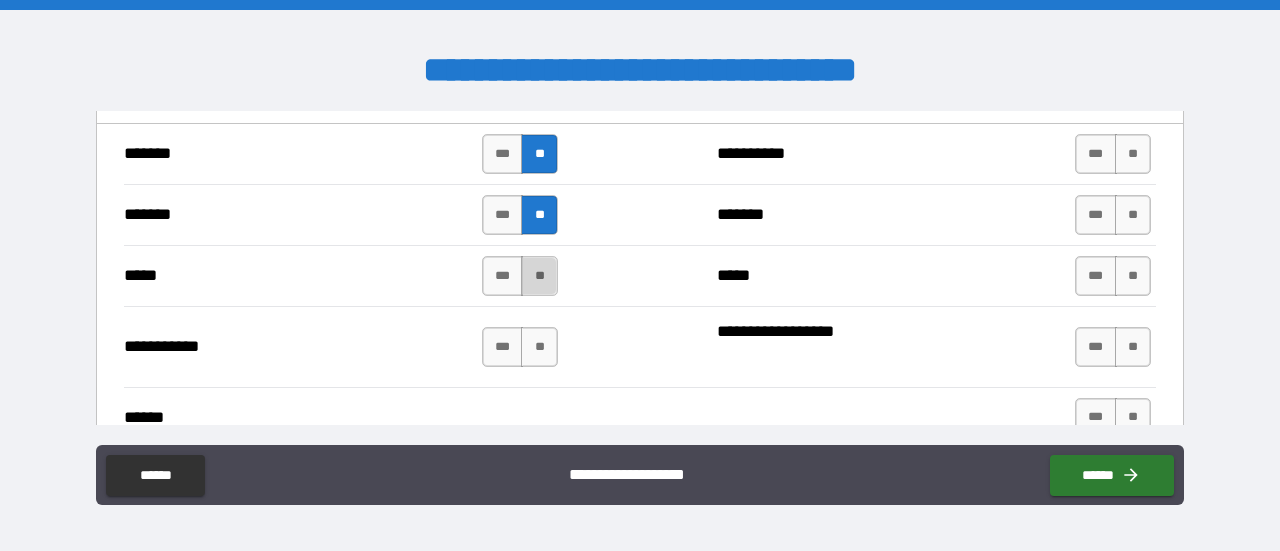 click on "**" at bounding box center (539, 276) 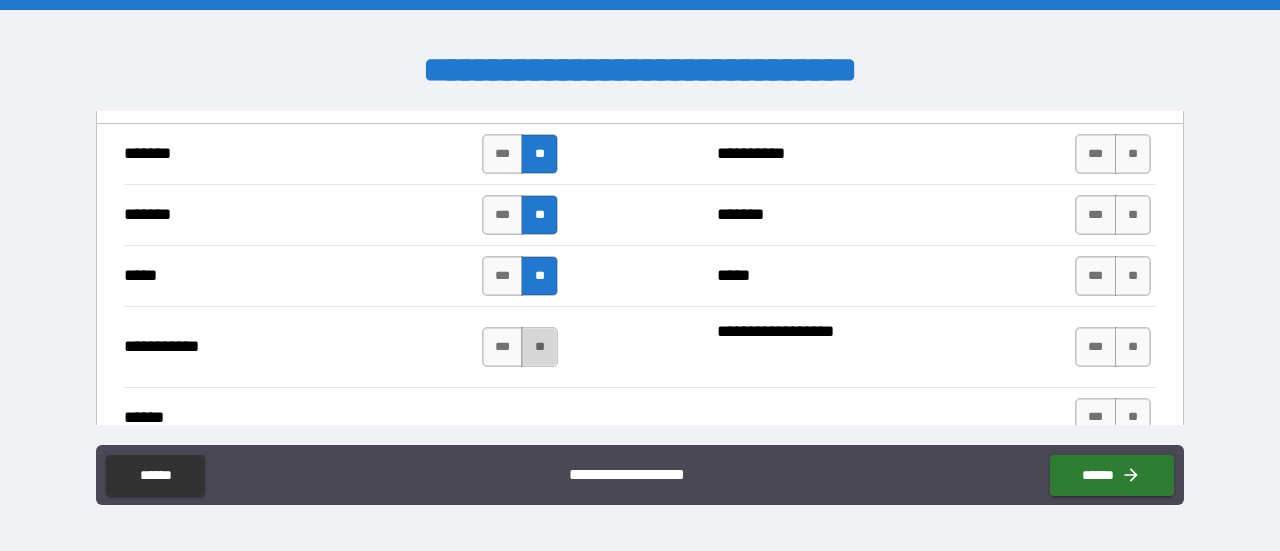 click on "**" at bounding box center [539, 347] 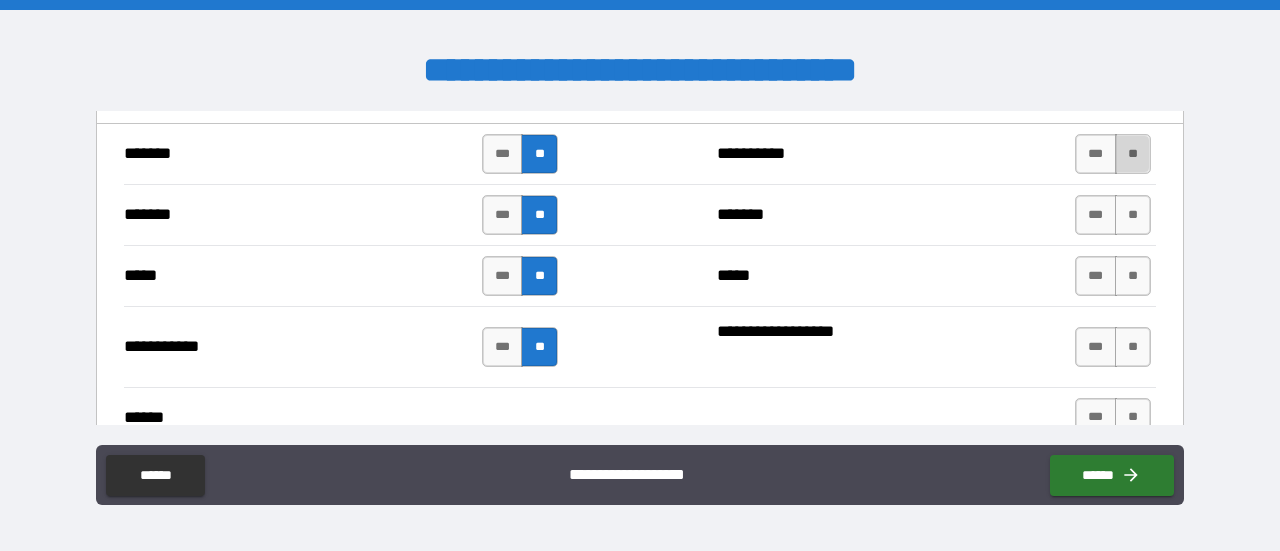 click on "**" at bounding box center [1133, 154] 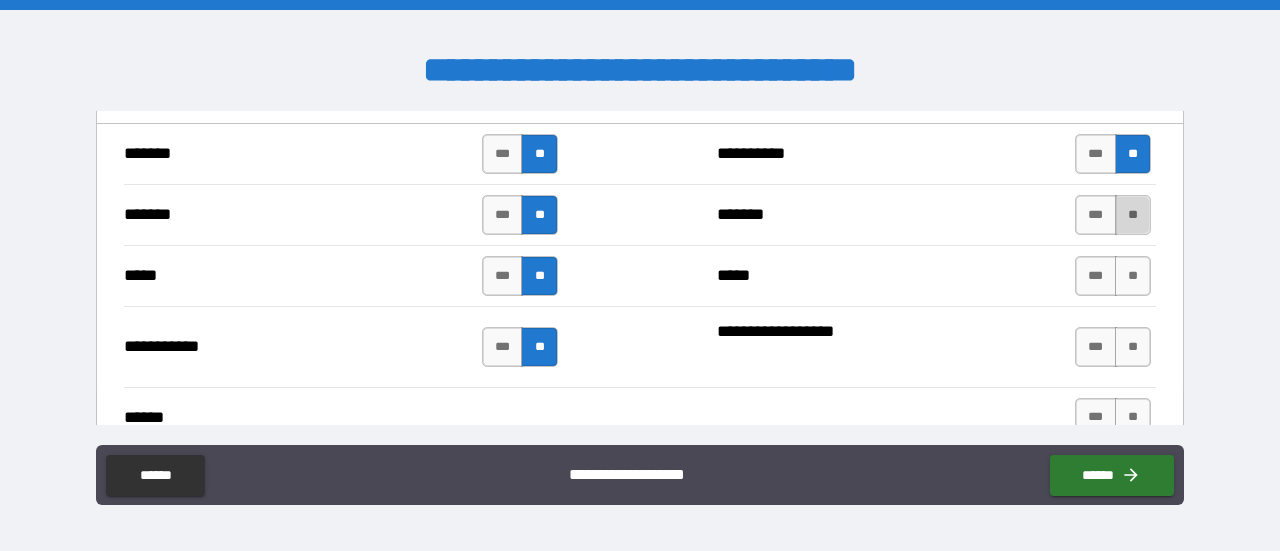click on "**" at bounding box center (1133, 215) 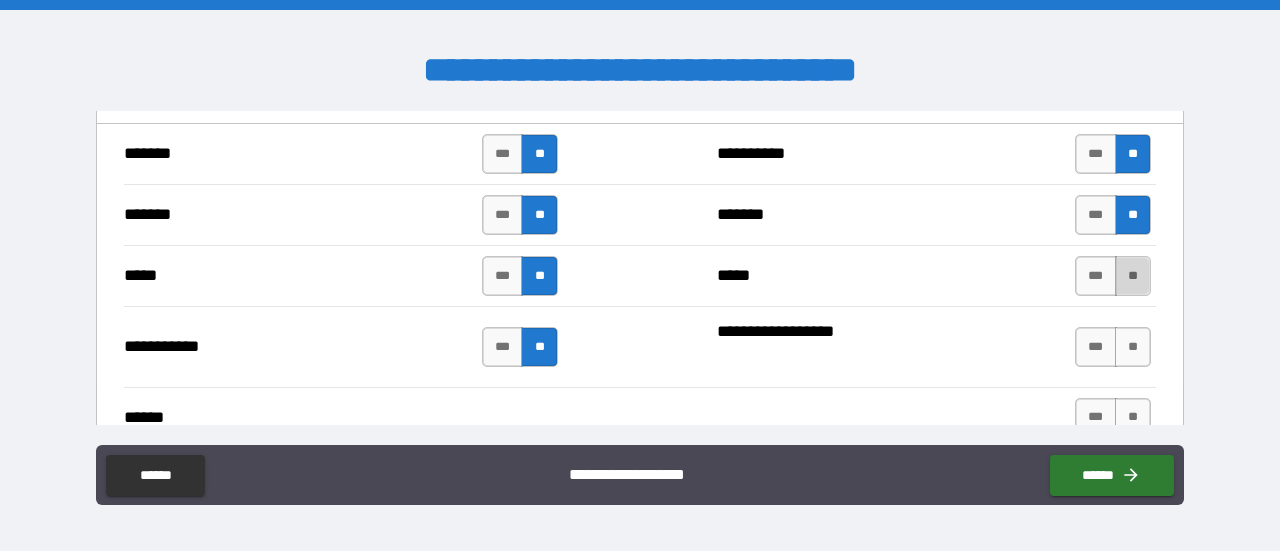 click on "**" at bounding box center (1133, 276) 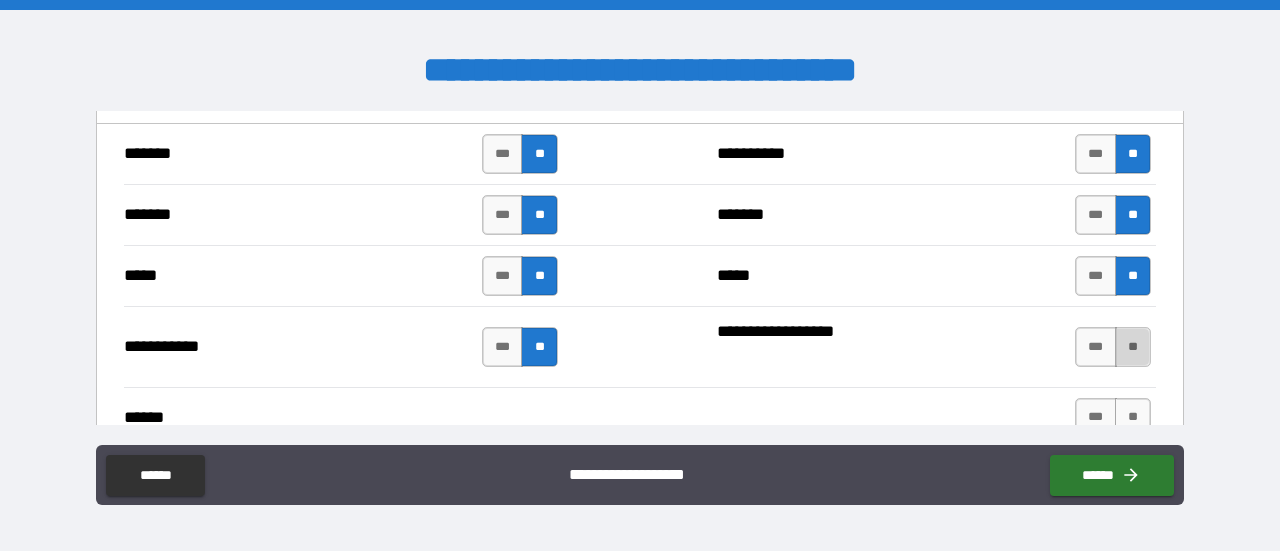 click on "**" at bounding box center [1133, 347] 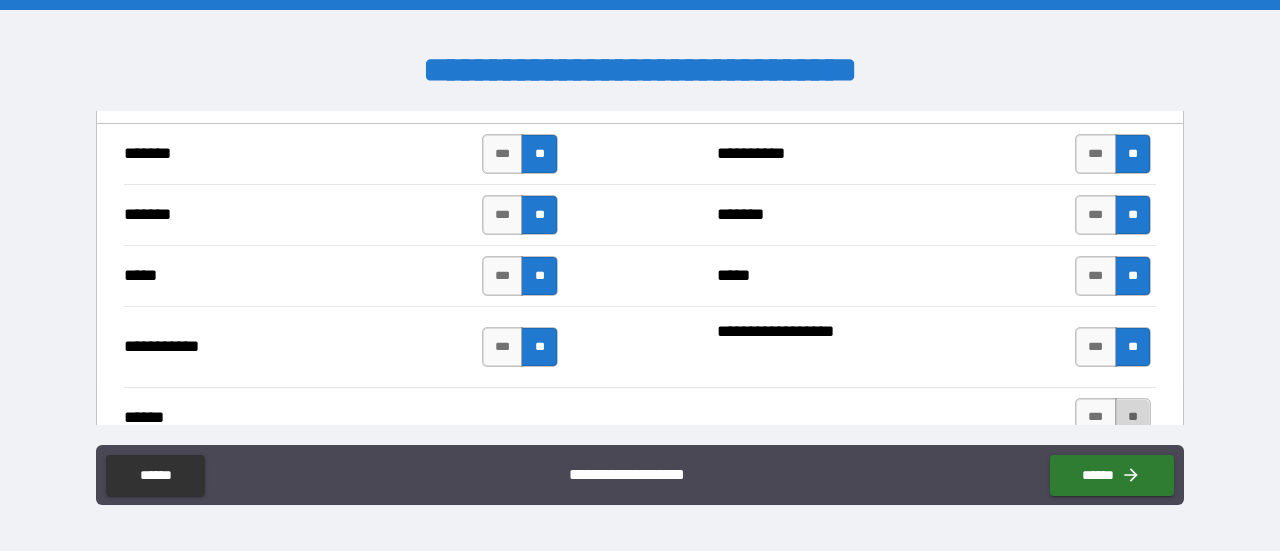 click on "**" at bounding box center (1133, 418) 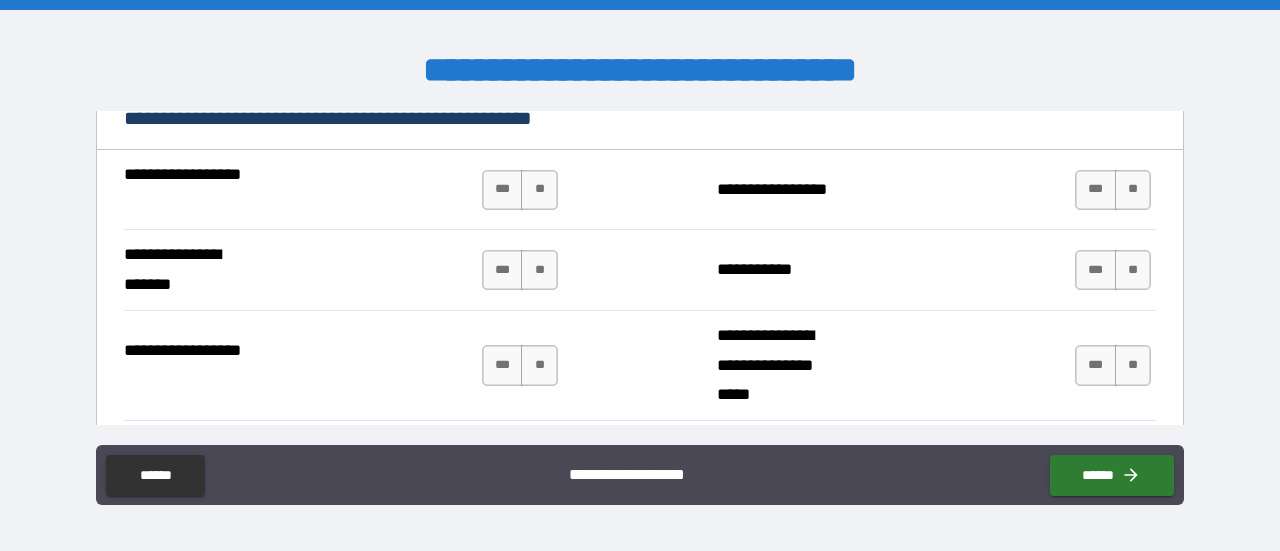 scroll, scrollTop: 2403, scrollLeft: 0, axis: vertical 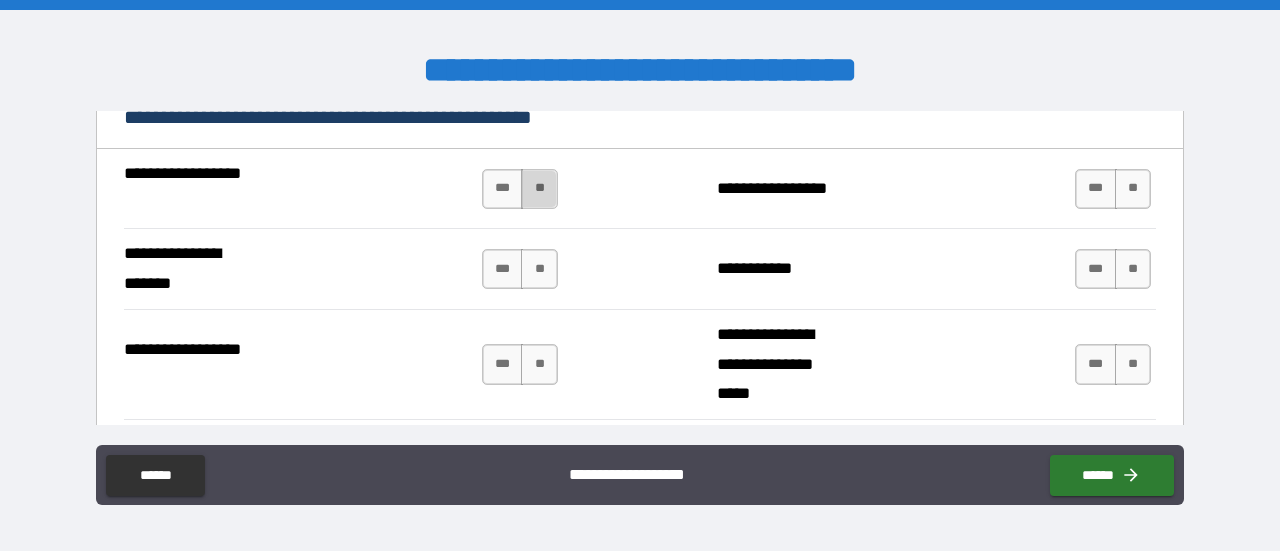 click on "**" at bounding box center [539, 189] 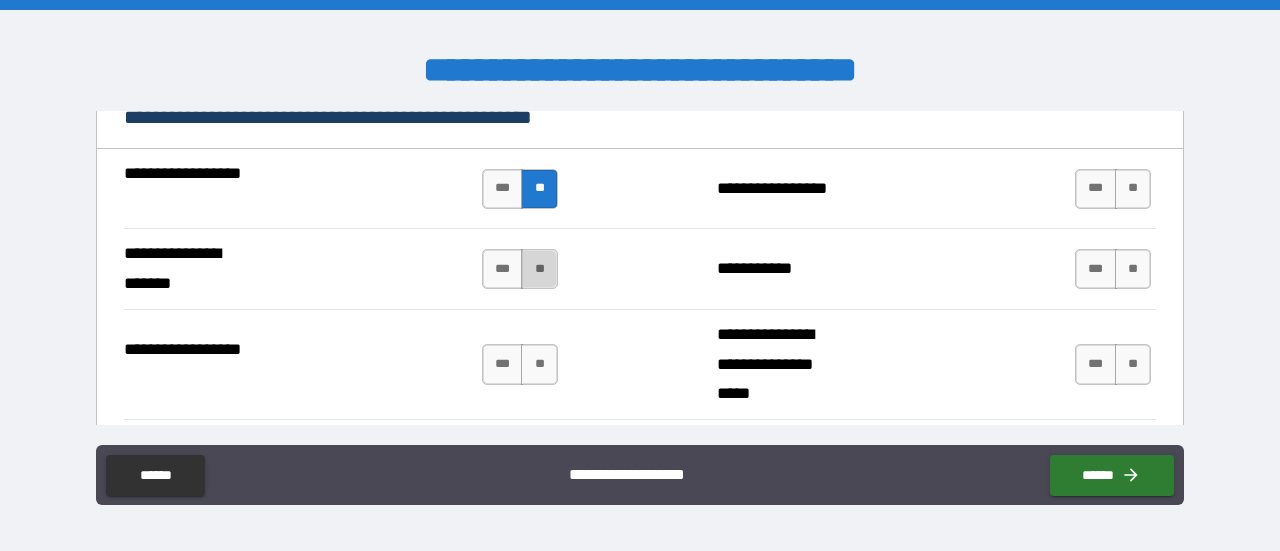 click on "**" at bounding box center [539, 269] 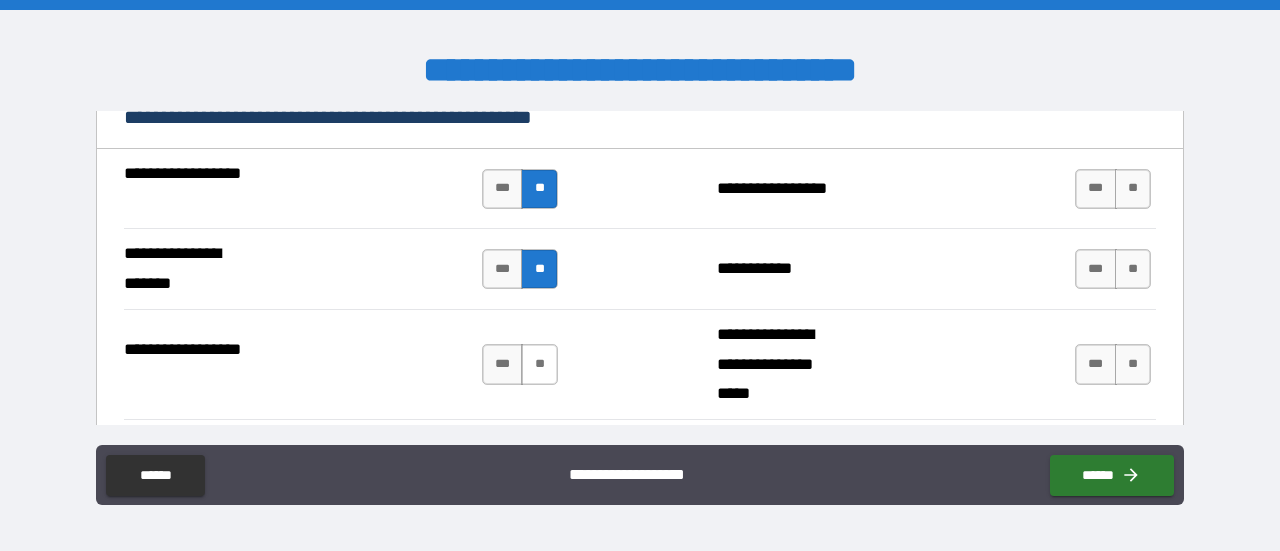 click on "**" at bounding box center [539, 364] 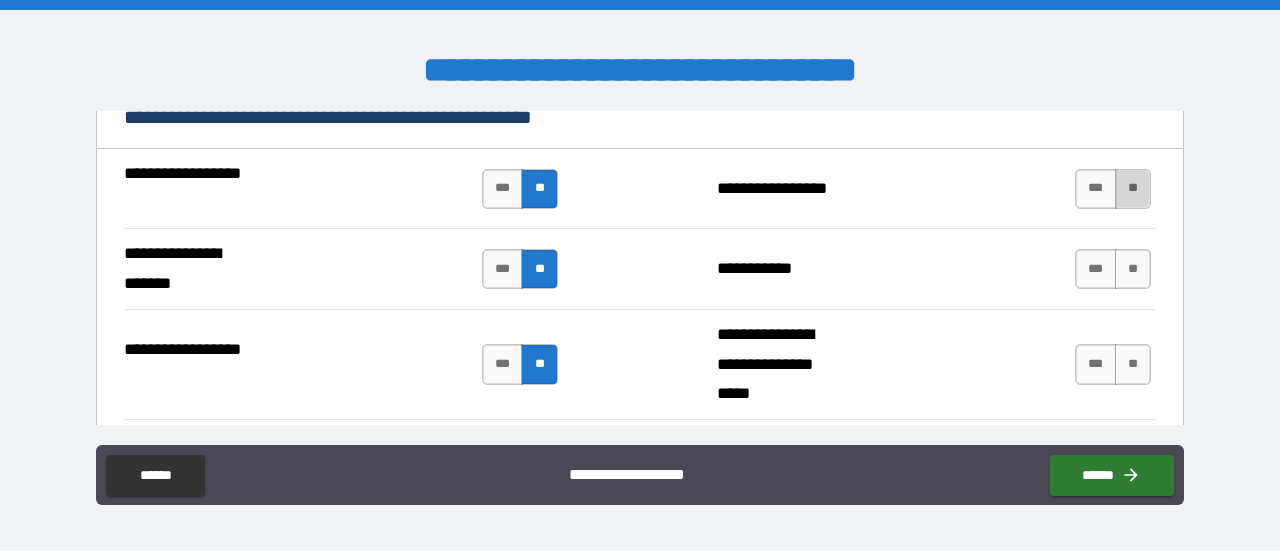 click on "**" at bounding box center [1133, 189] 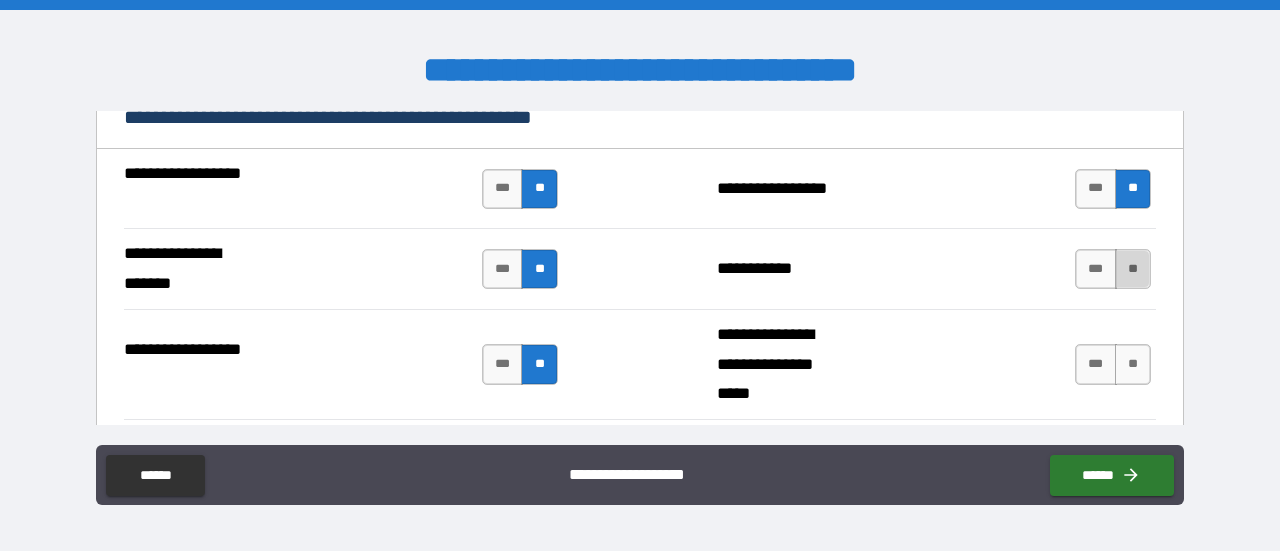 click on "**" at bounding box center [1133, 269] 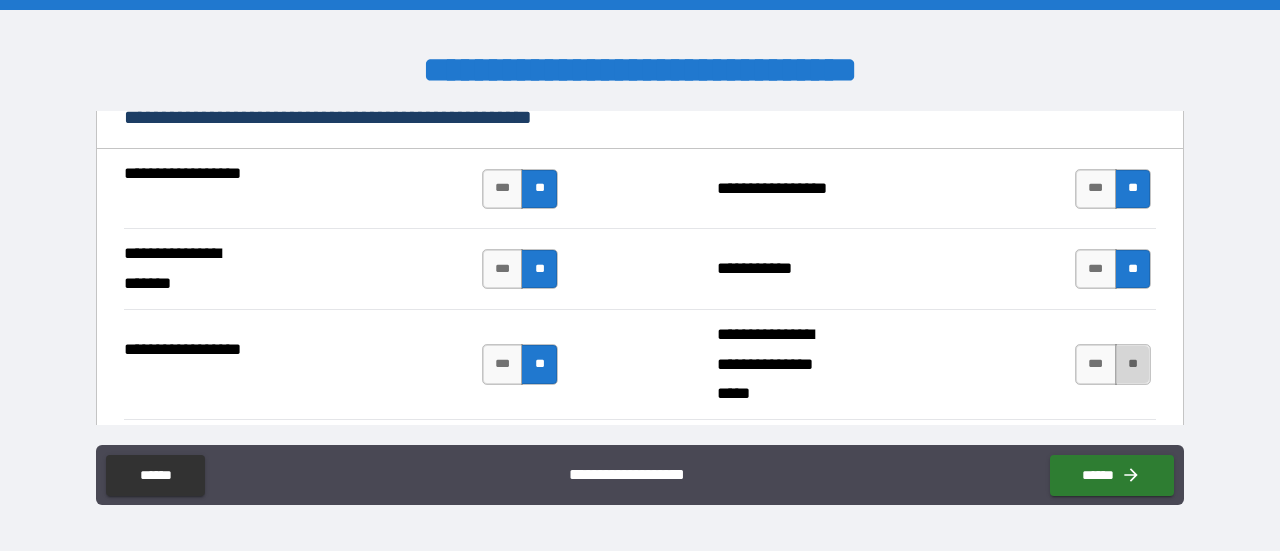 click on "**" at bounding box center (1133, 364) 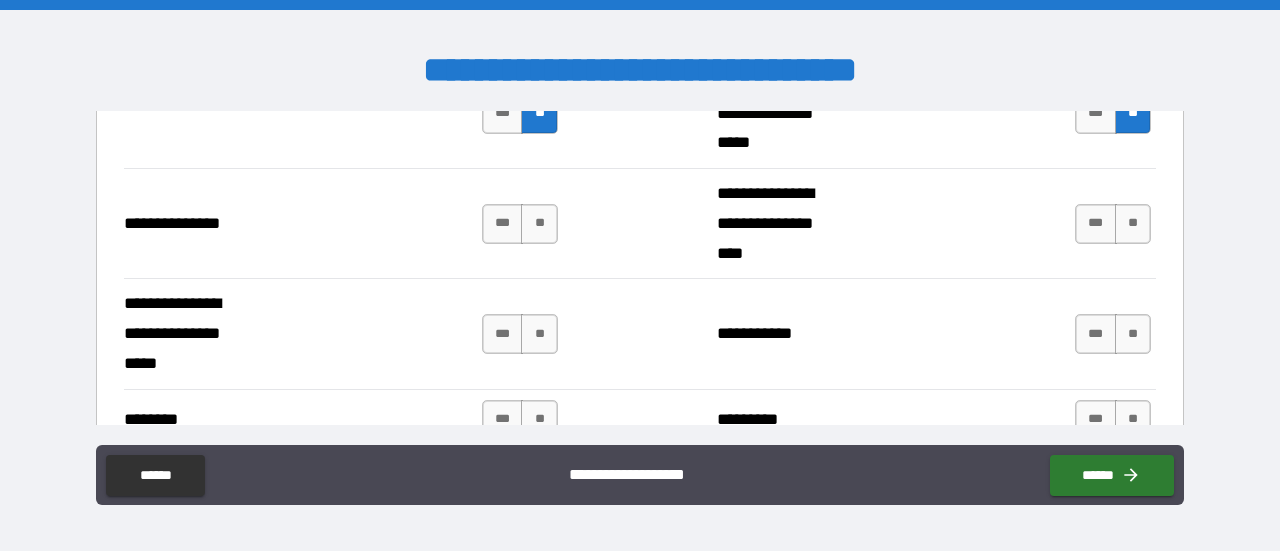 scroll, scrollTop: 2655, scrollLeft: 0, axis: vertical 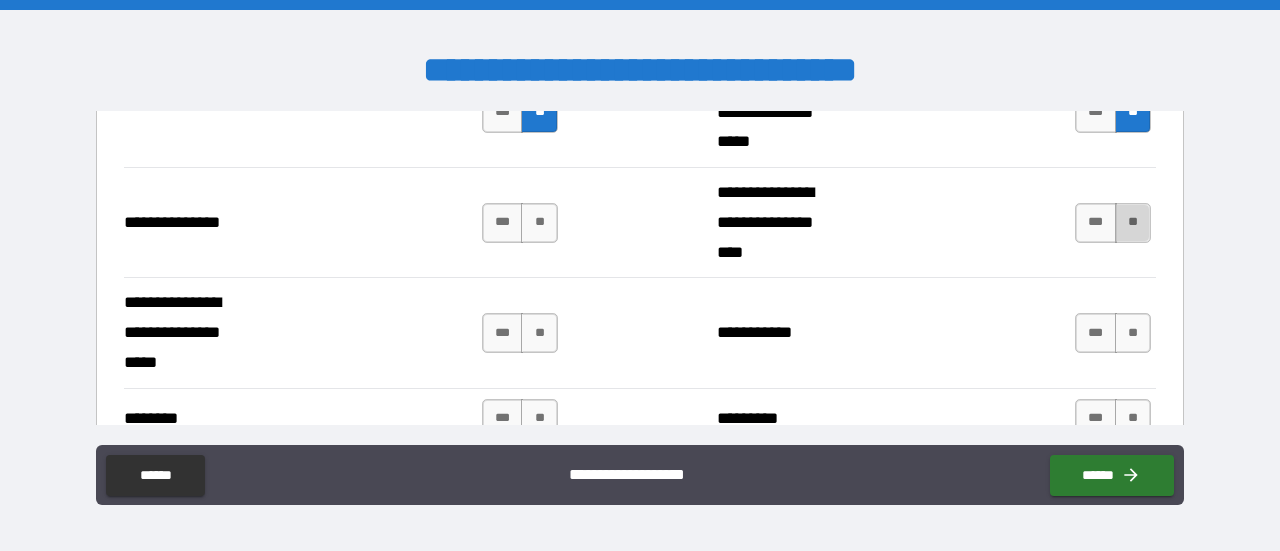 click on "**" at bounding box center (1133, 223) 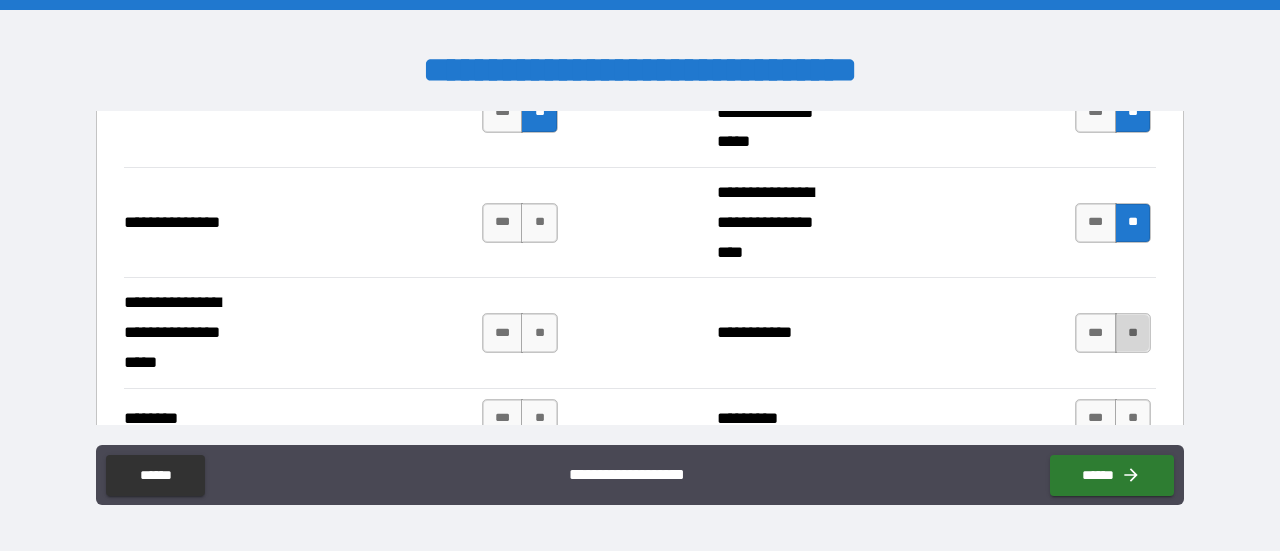 click on "**" at bounding box center (1133, 333) 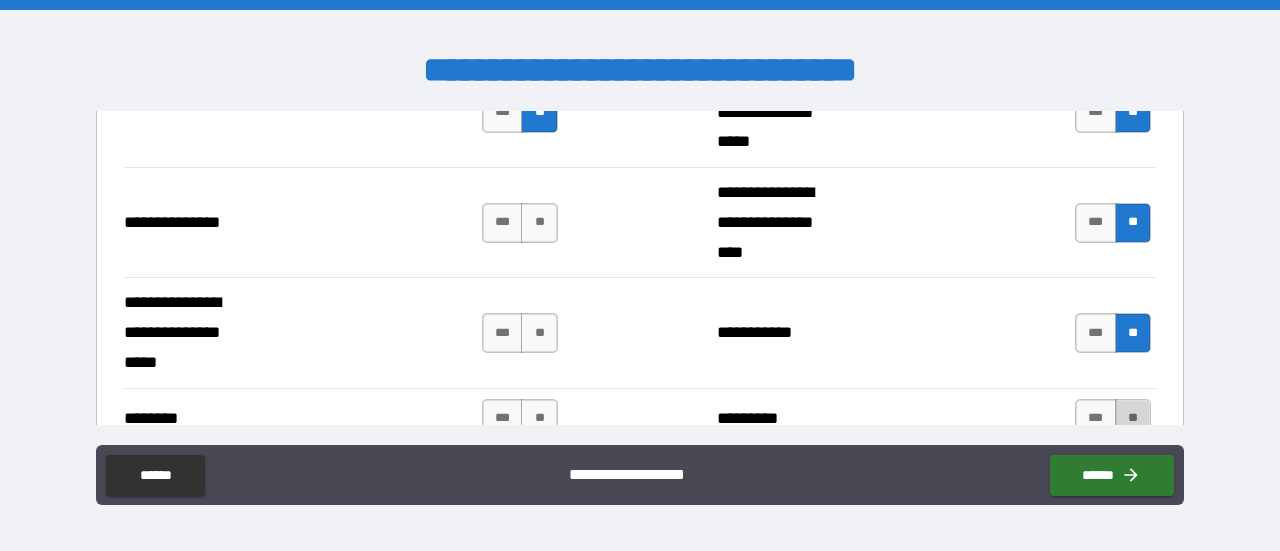 click on "**" at bounding box center (1133, 419) 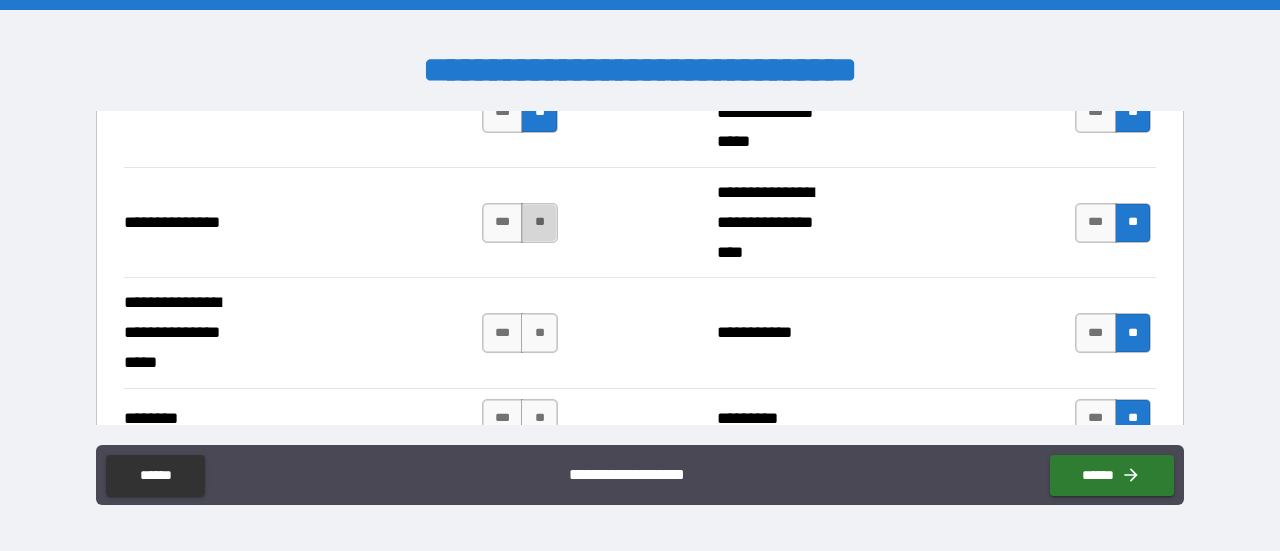 click on "**" at bounding box center [539, 223] 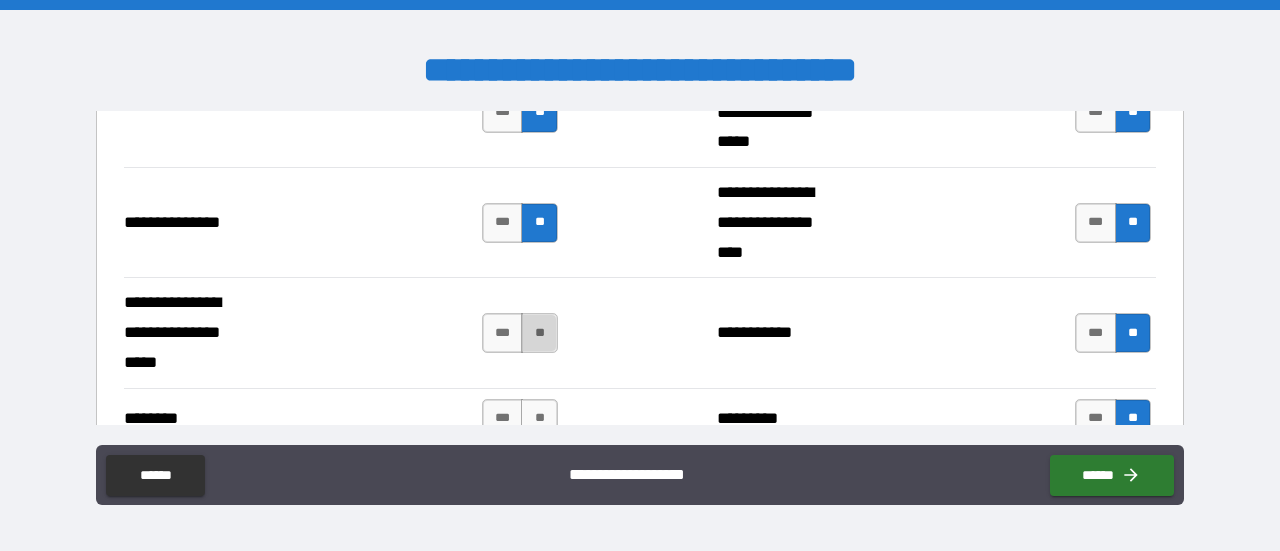 click on "**" at bounding box center (539, 333) 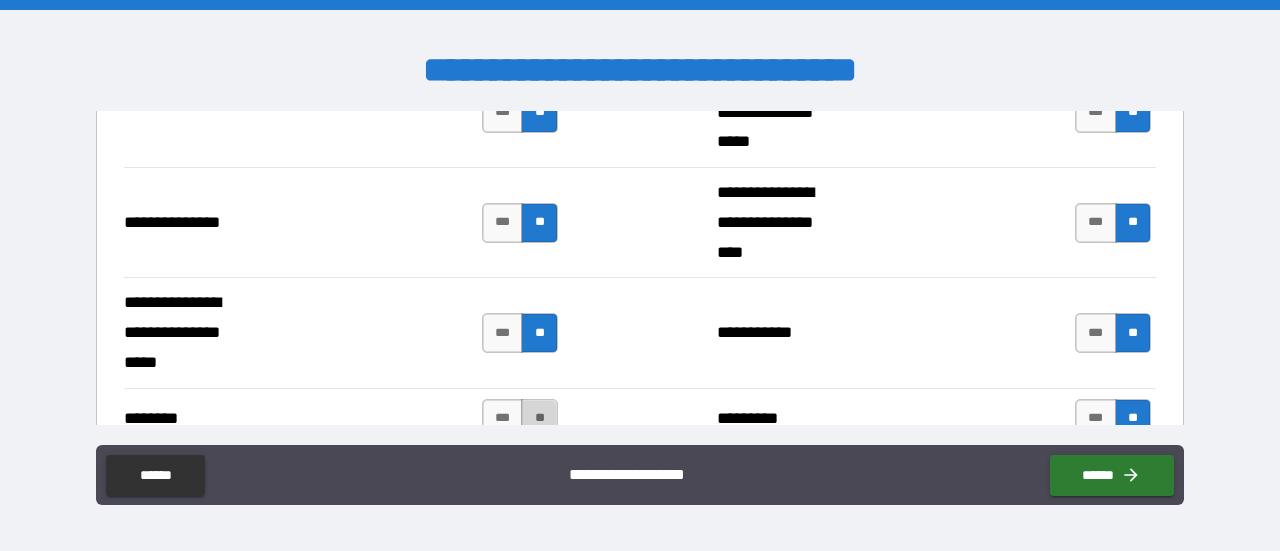 click on "**" at bounding box center [539, 419] 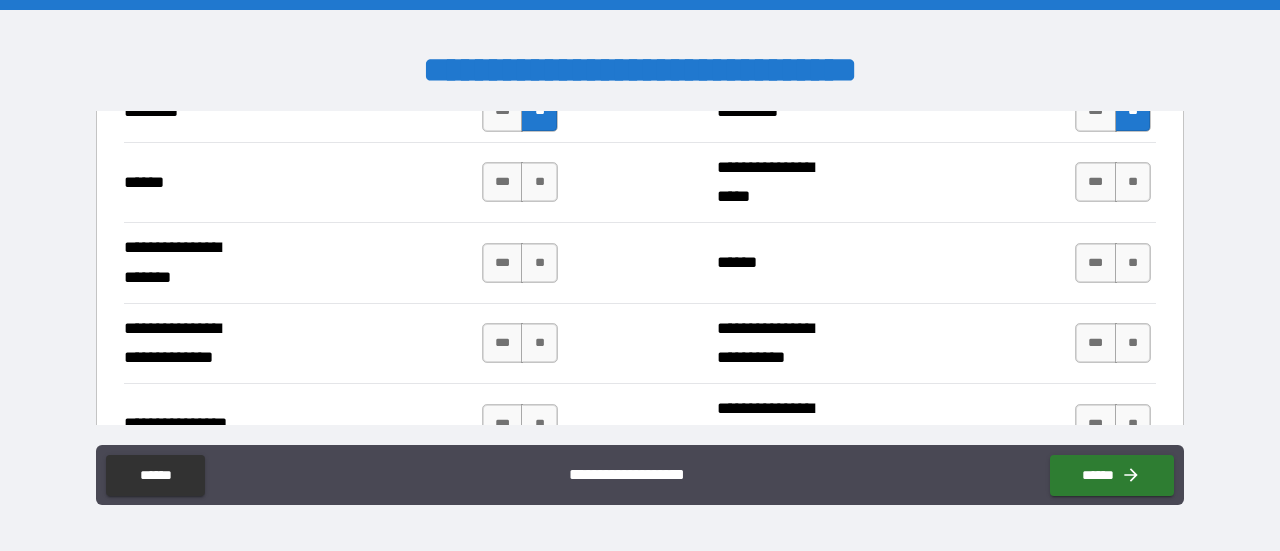 scroll, scrollTop: 2968, scrollLeft: 0, axis: vertical 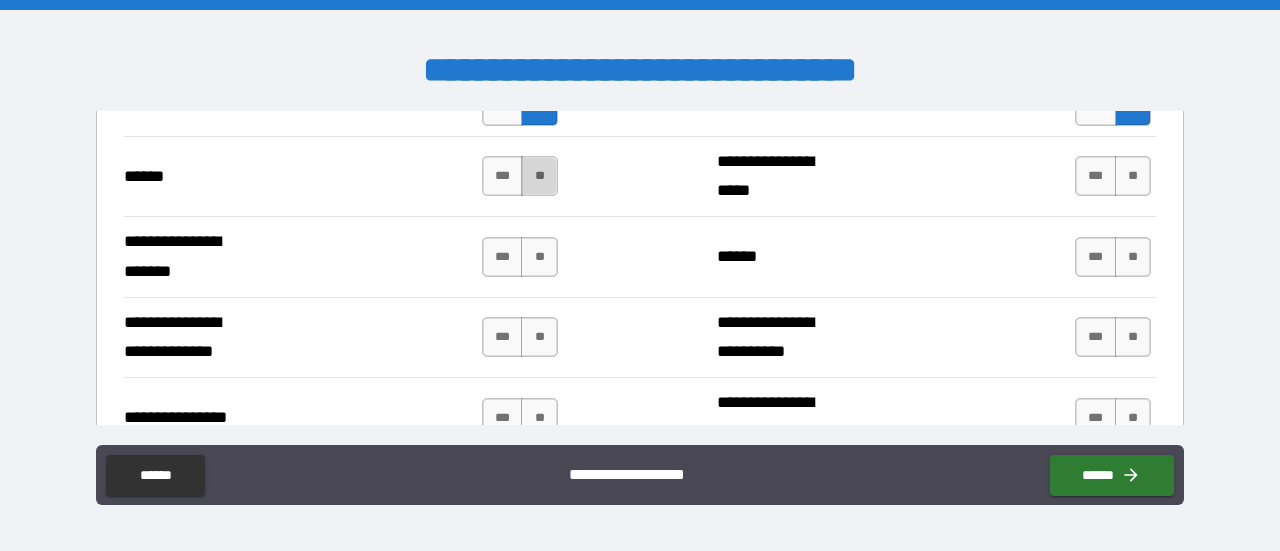 click on "**" at bounding box center (539, 176) 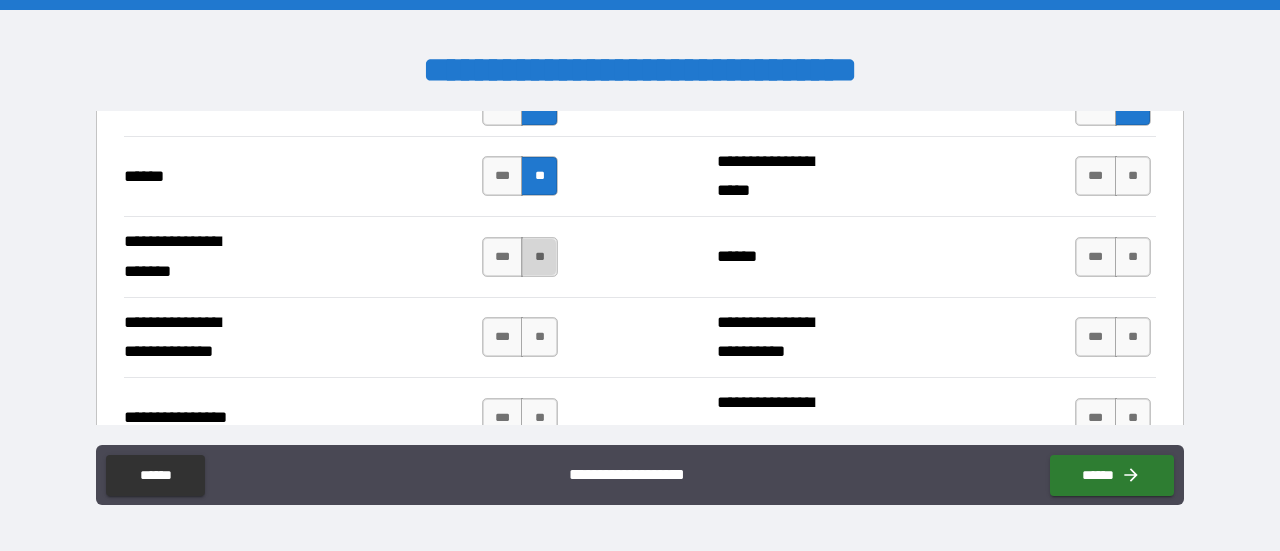 click on "**" at bounding box center (539, 257) 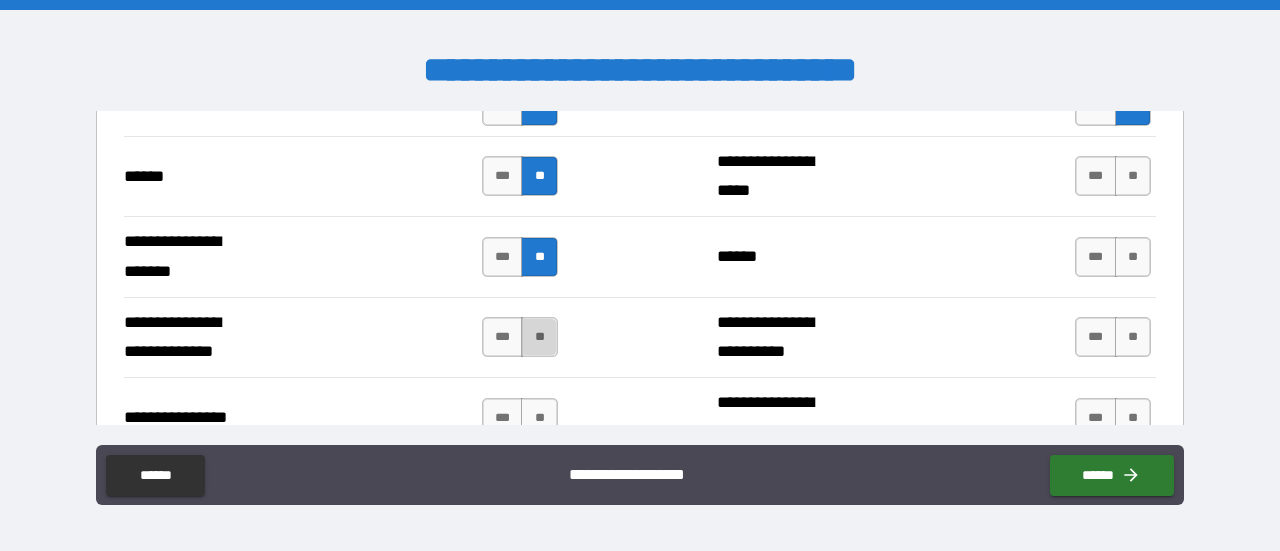 click on "**" at bounding box center [539, 337] 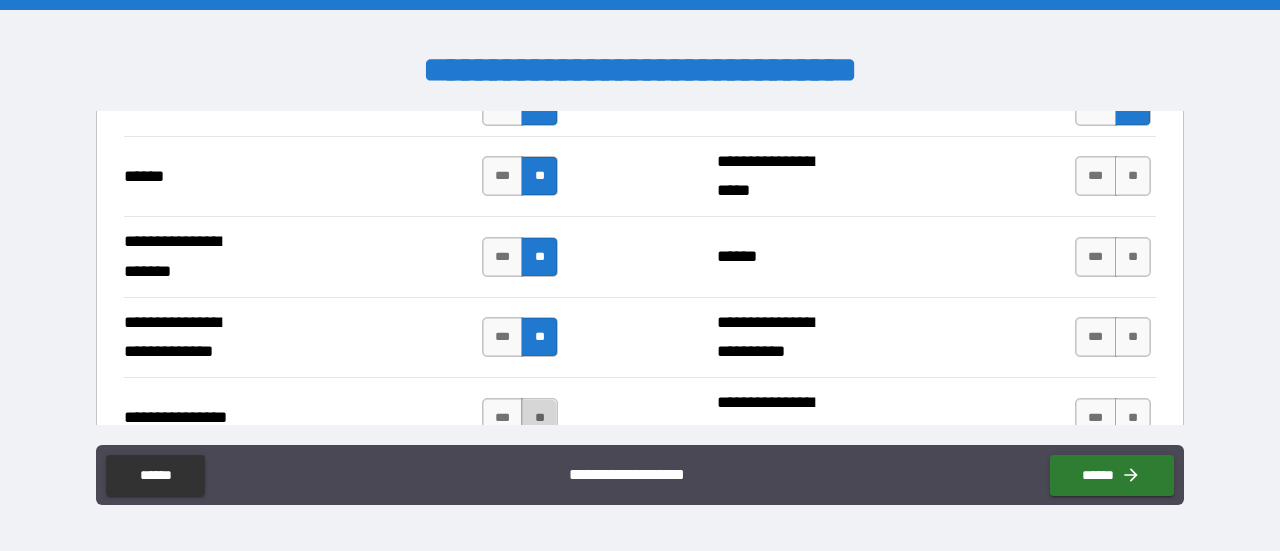 click on "**" at bounding box center (539, 418) 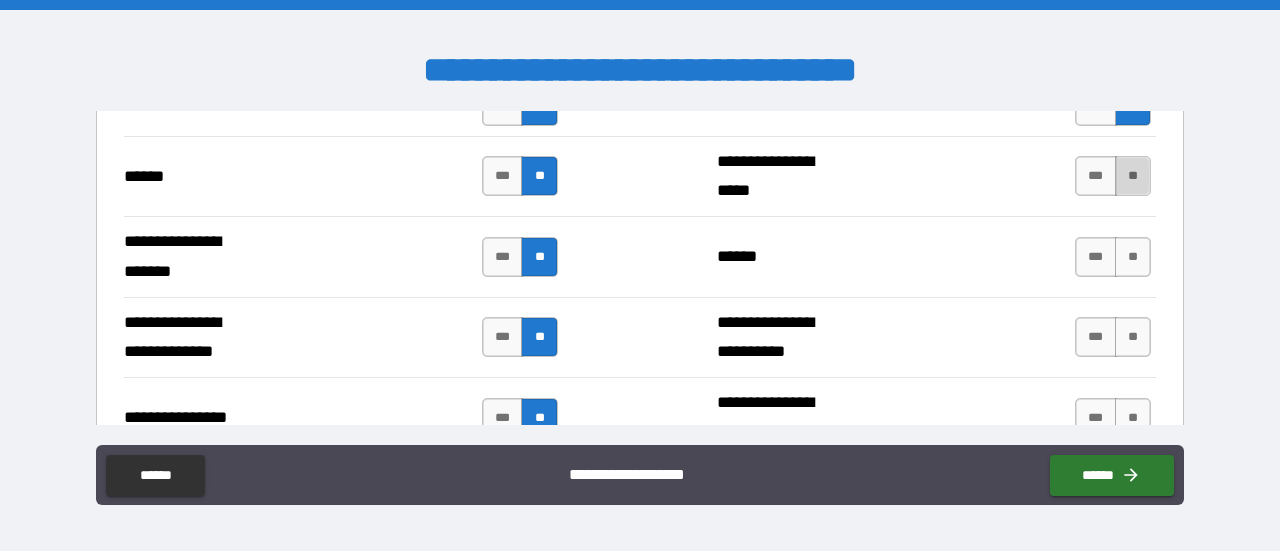 click on "**" at bounding box center [1133, 176] 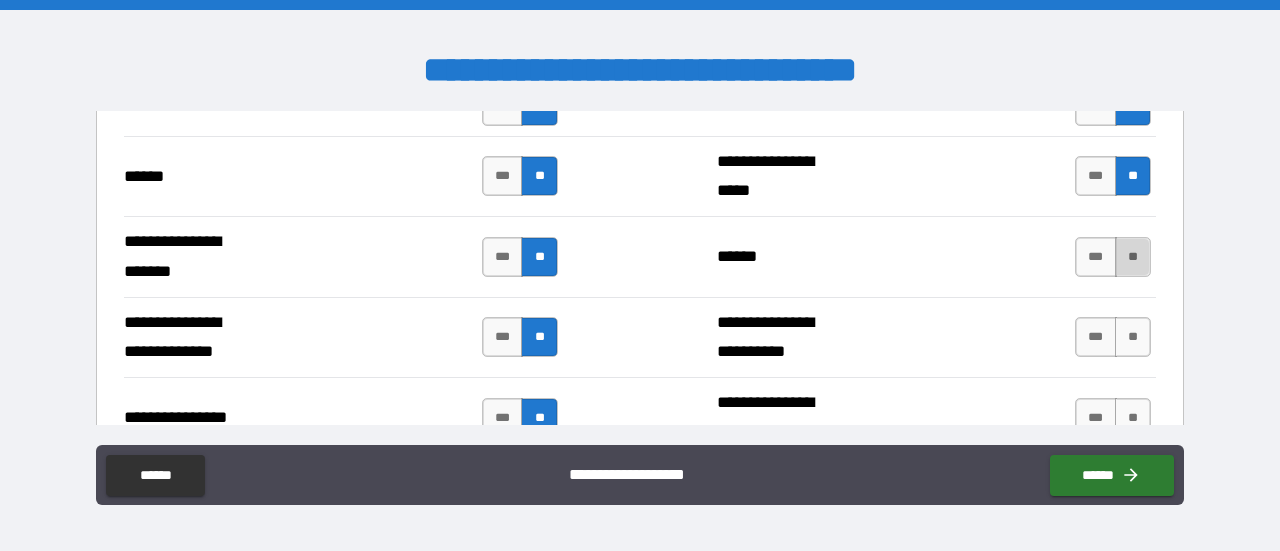 click on "**" at bounding box center [1133, 257] 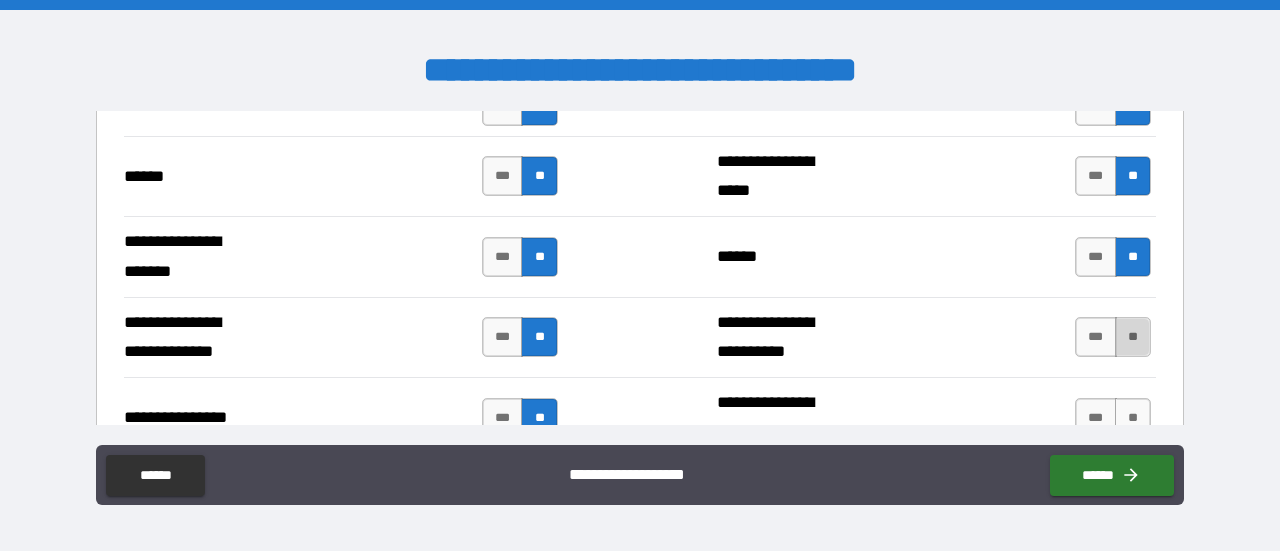 click on "**" at bounding box center (1133, 337) 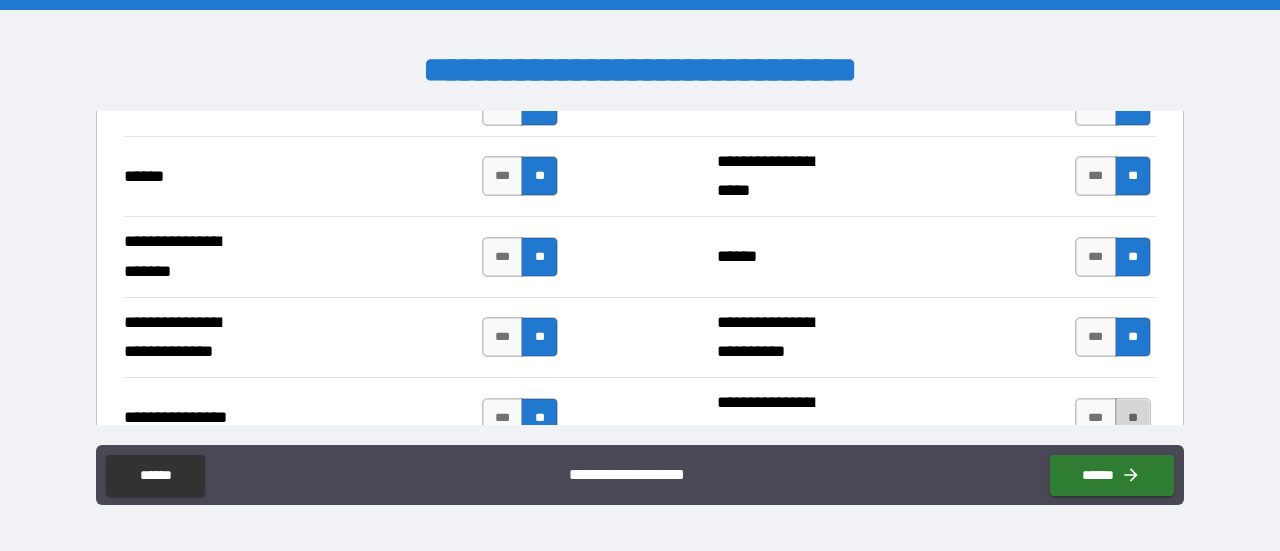 click on "**" at bounding box center (1133, 418) 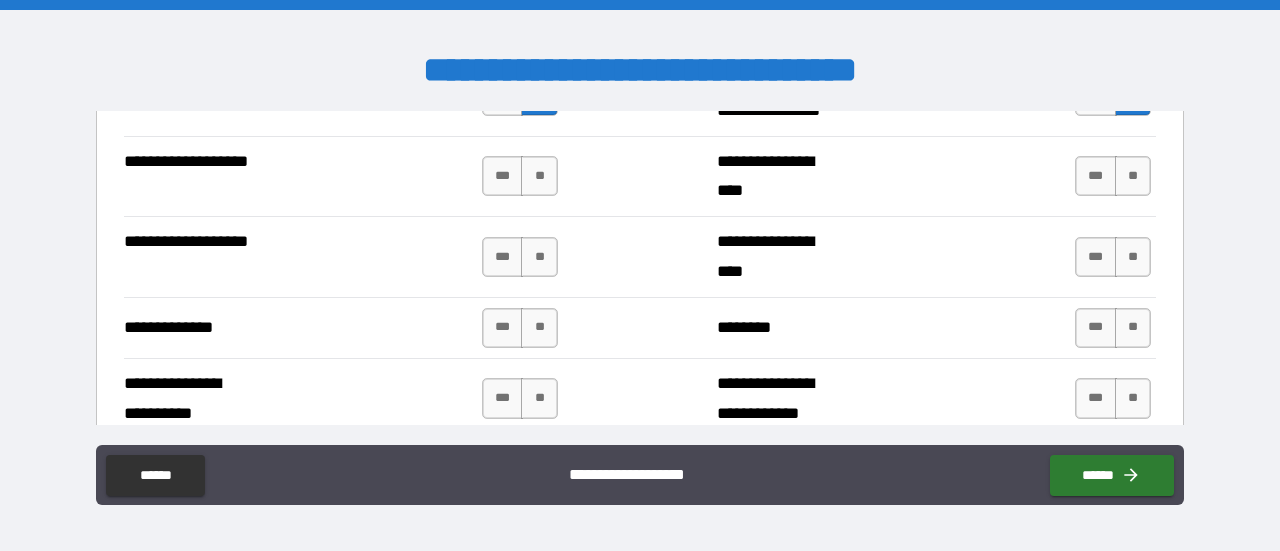 scroll, scrollTop: 3292, scrollLeft: 0, axis: vertical 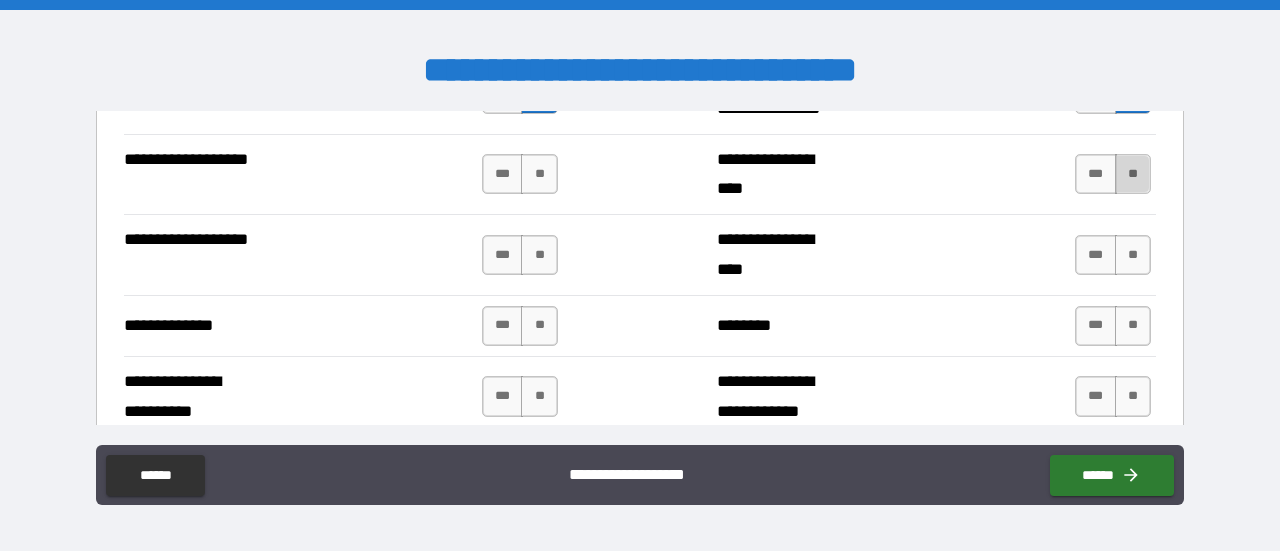 click on "**" at bounding box center (1133, 174) 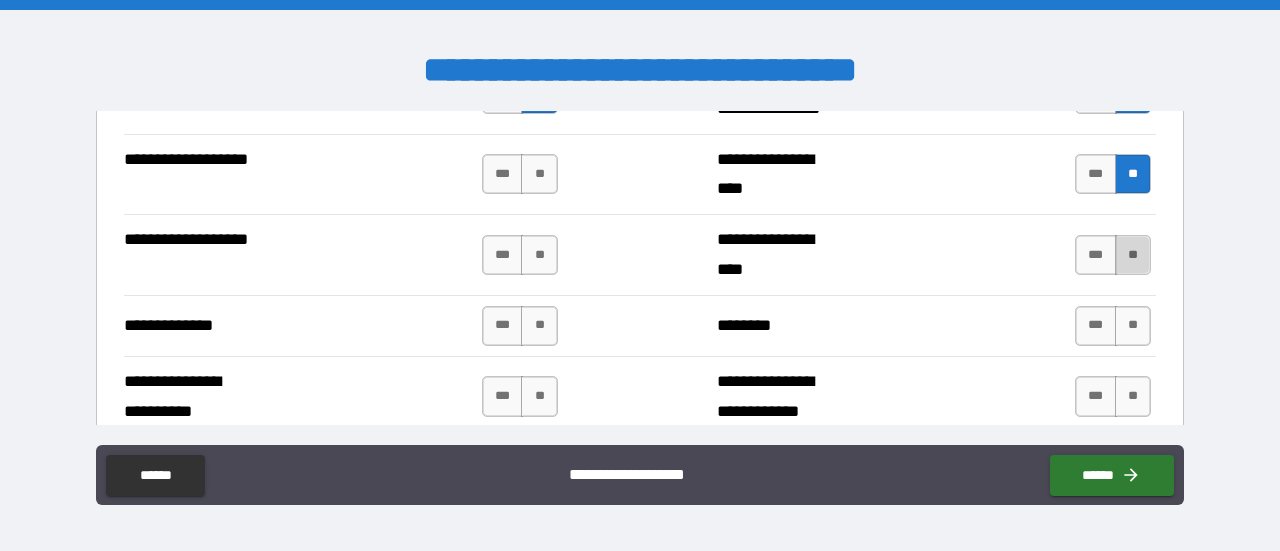 click on "**" at bounding box center (1133, 255) 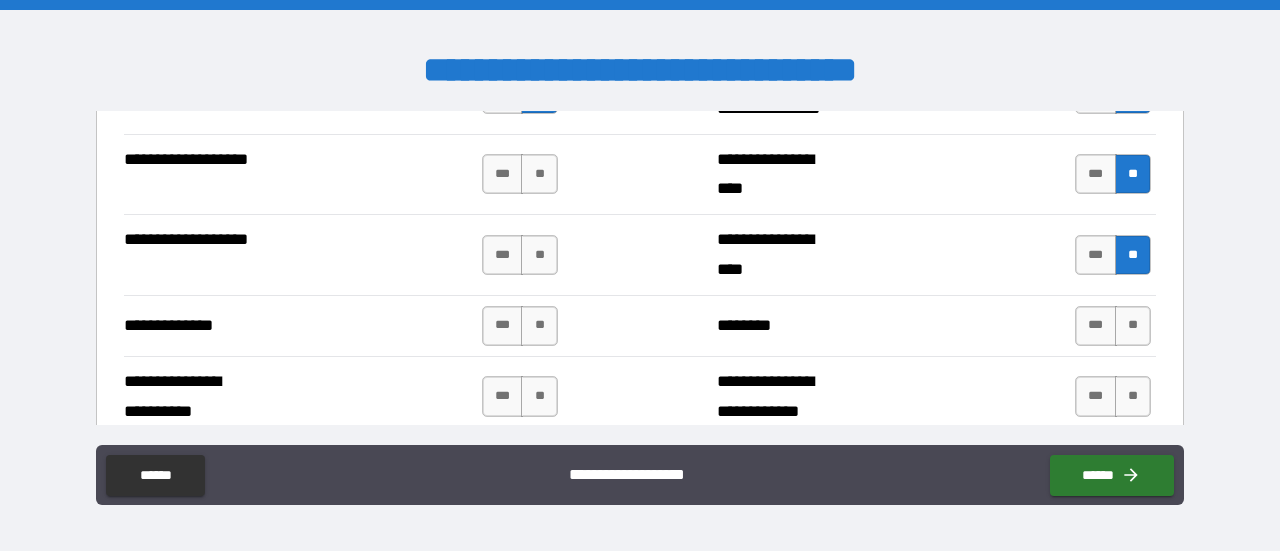 click on "**********" at bounding box center (640, 325) 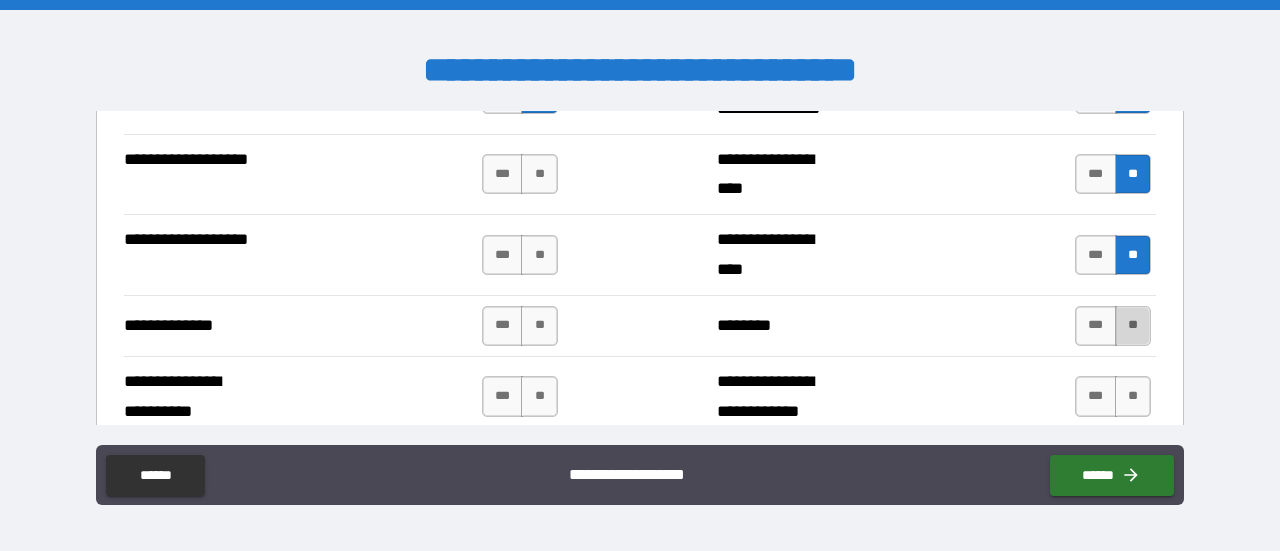 click on "**" at bounding box center [1133, 326] 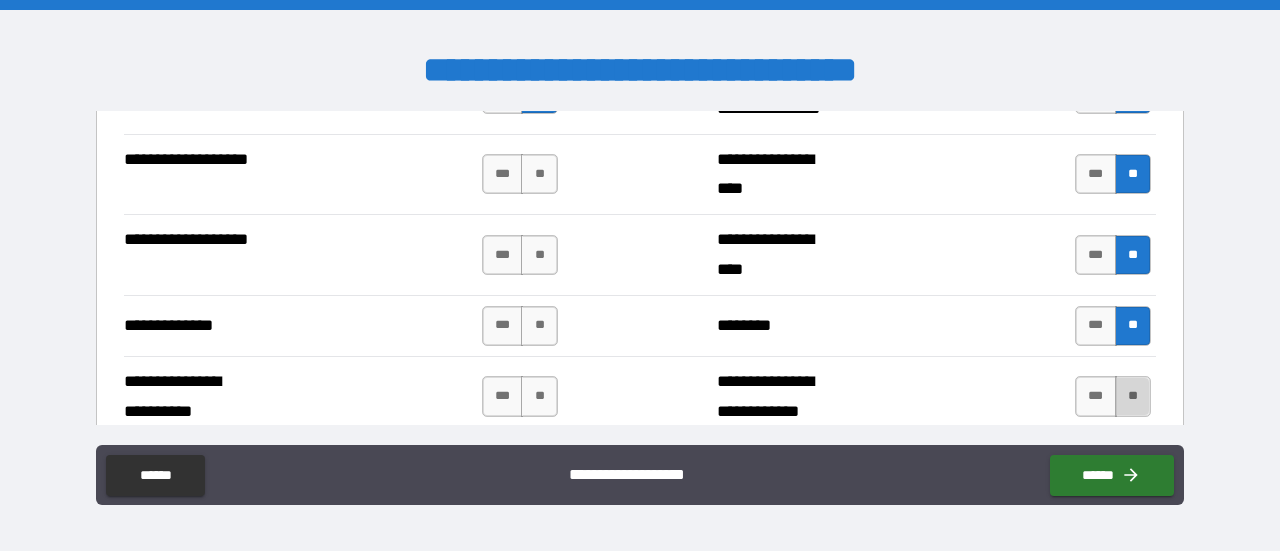 click on "**" at bounding box center (1133, 396) 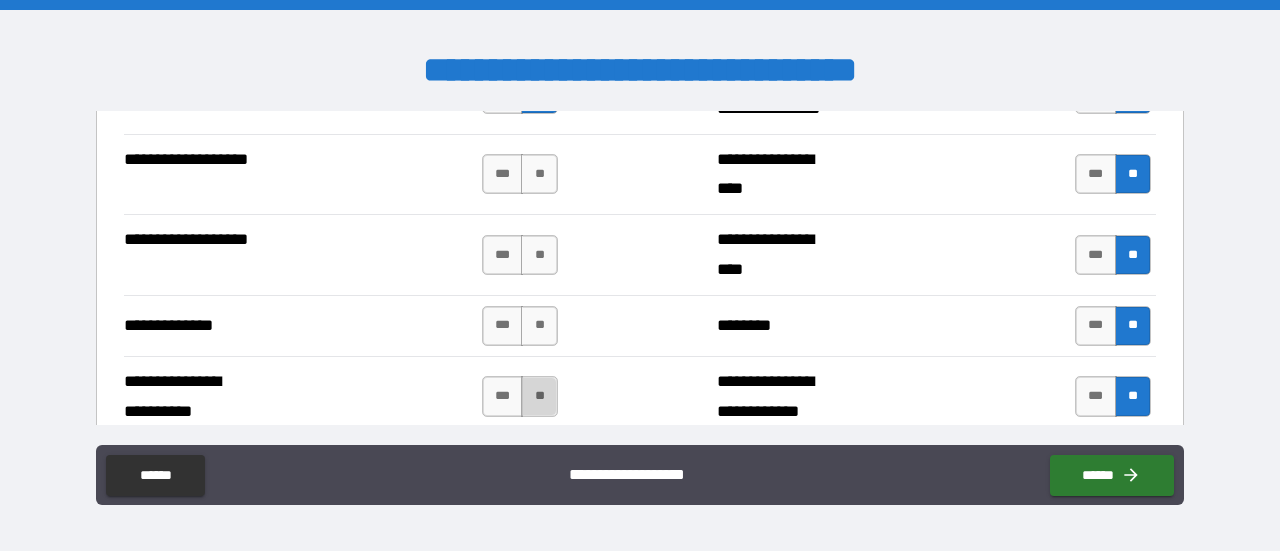 click on "**" at bounding box center (539, 396) 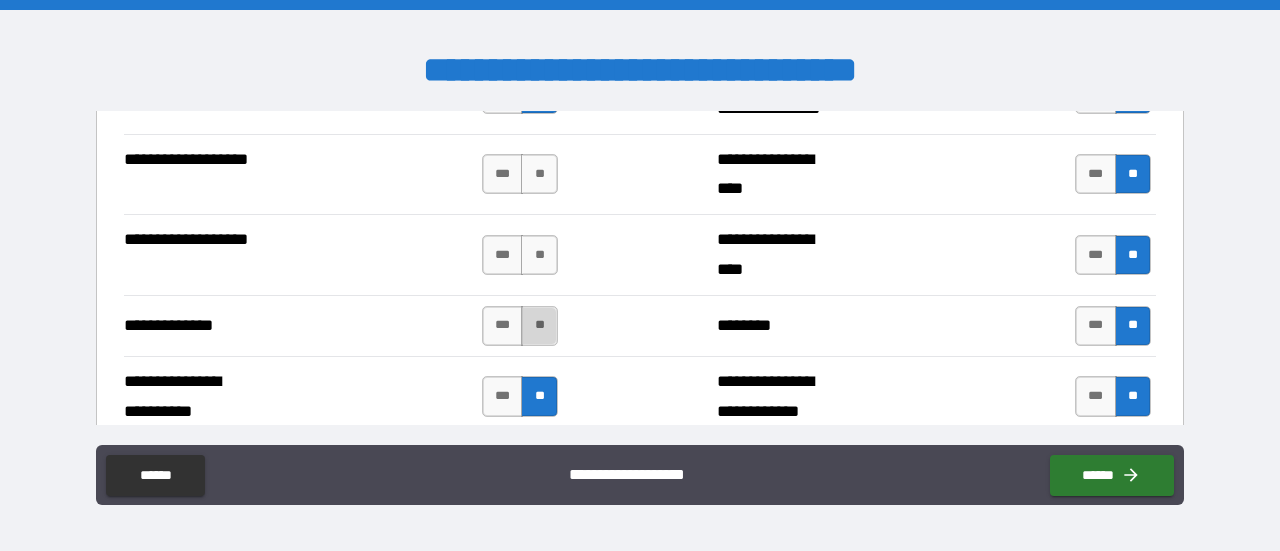click on "**" at bounding box center [539, 326] 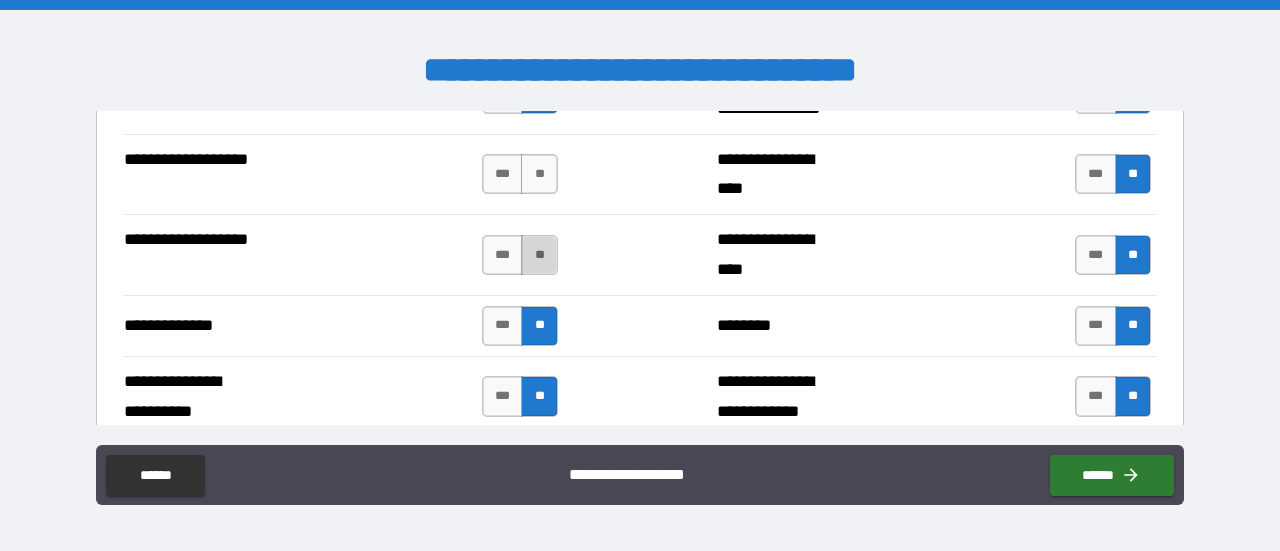 click on "**" at bounding box center [539, 255] 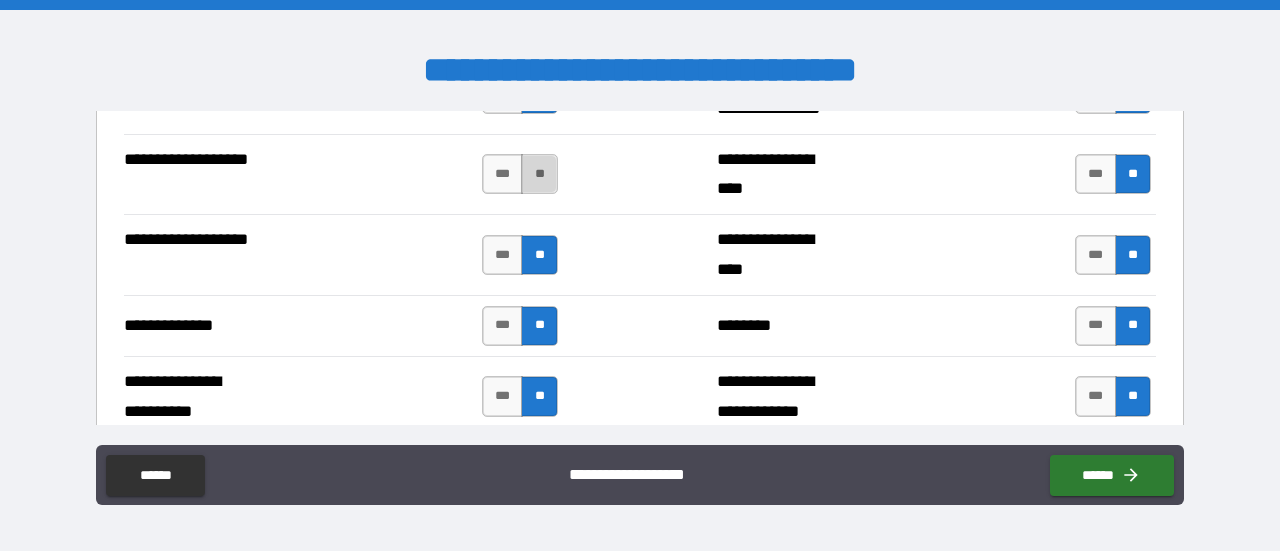click on "**" at bounding box center (539, 174) 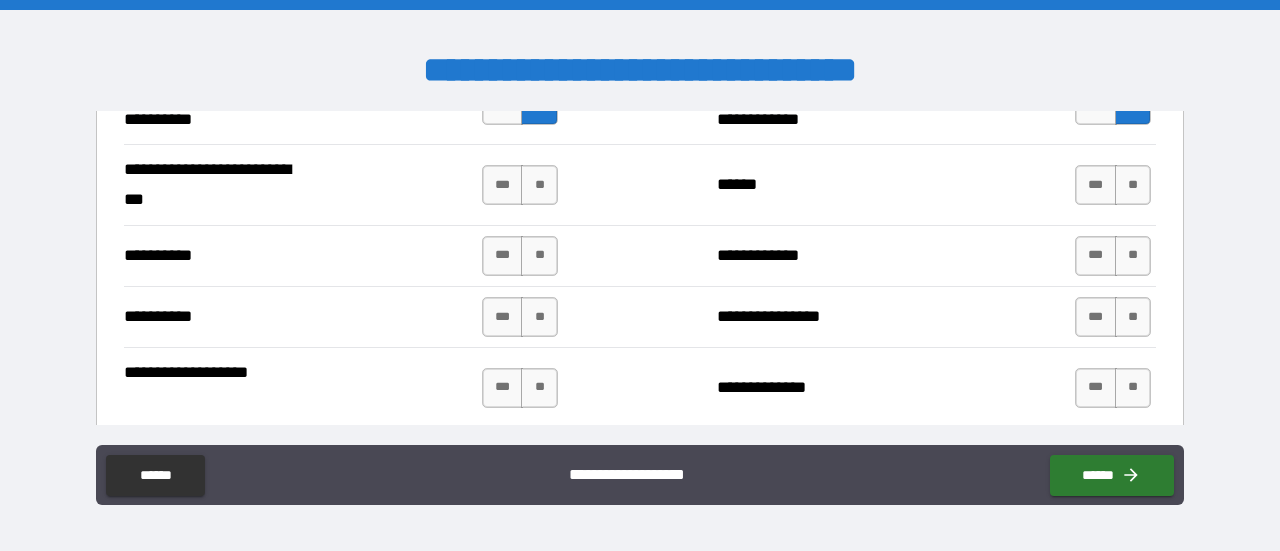 scroll, scrollTop: 3592, scrollLeft: 0, axis: vertical 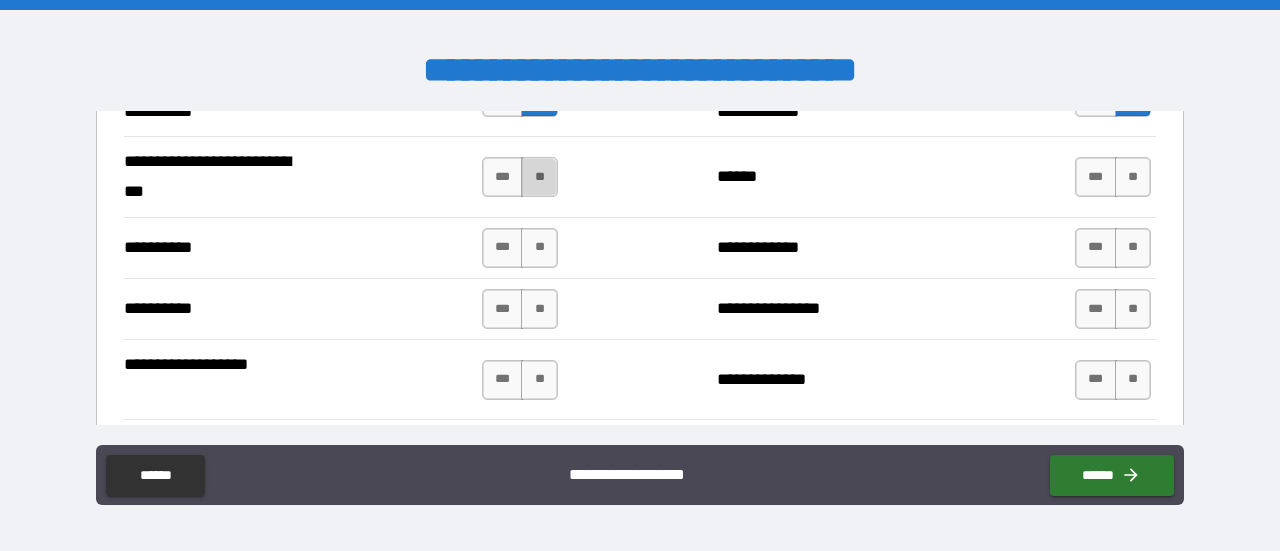 click on "**" at bounding box center (539, 177) 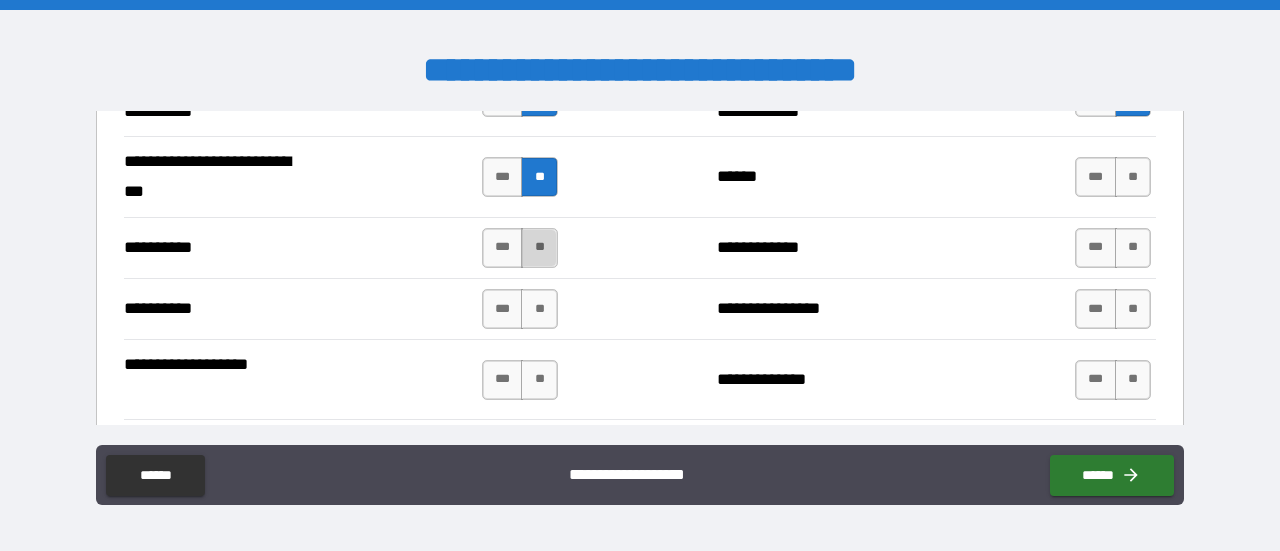 click on "**" at bounding box center (539, 248) 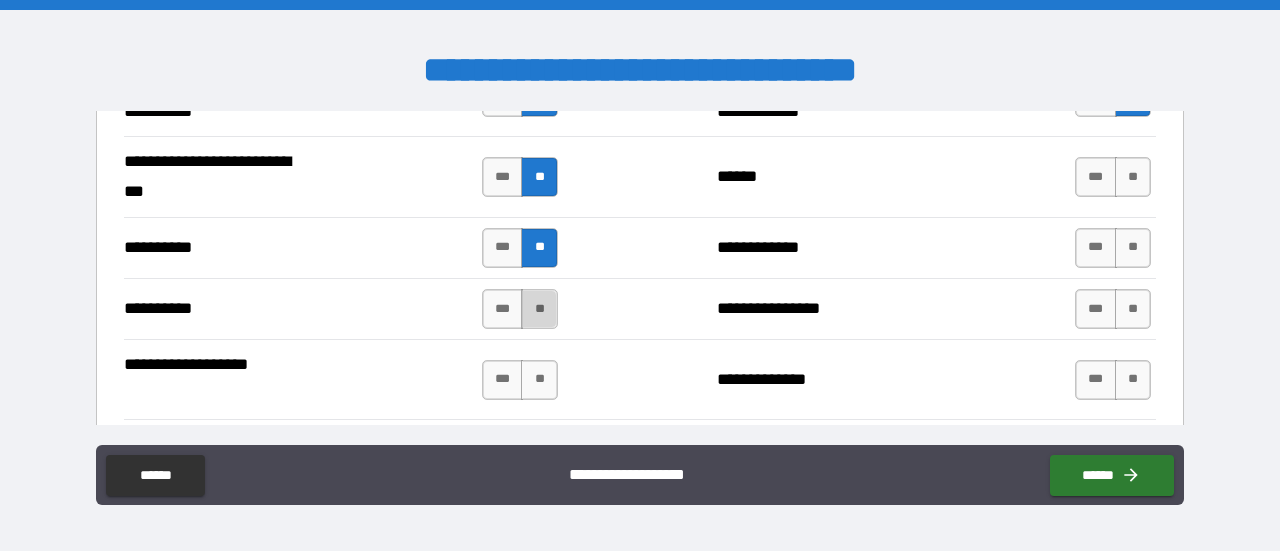 click on "**" at bounding box center [539, 309] 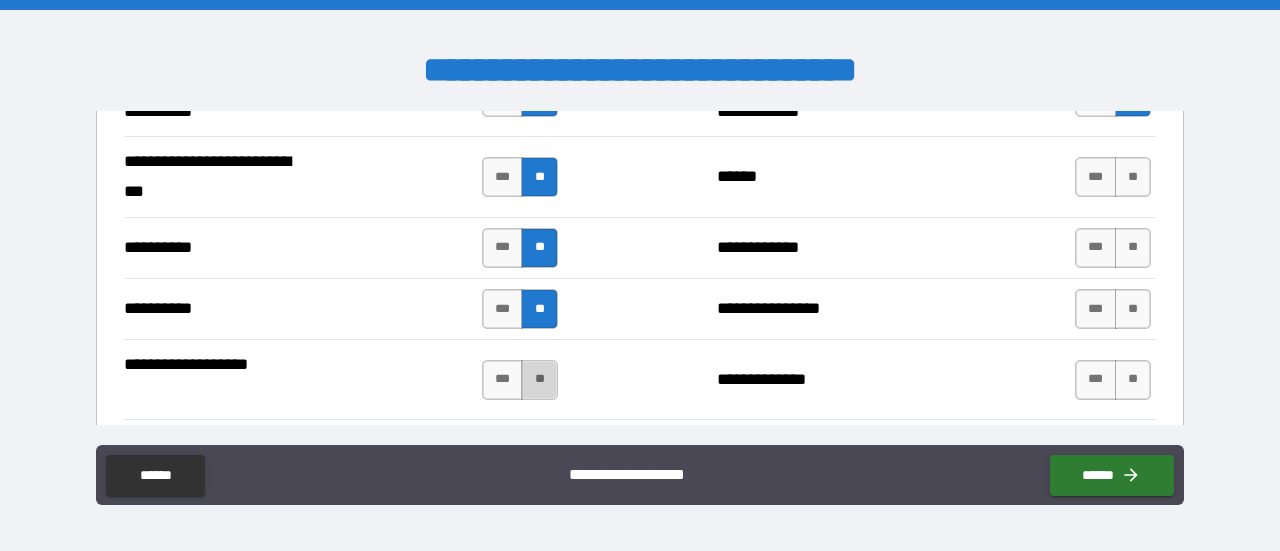 click on "**" at bounding box center [539, 380] 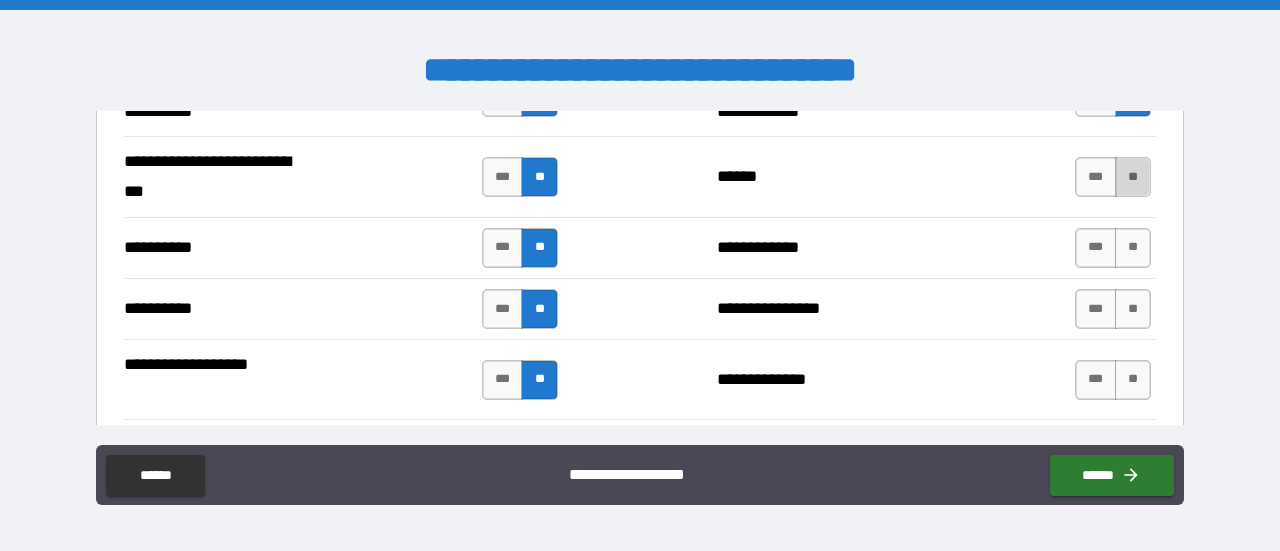 click on "**" at bounding box center (1133, 177) 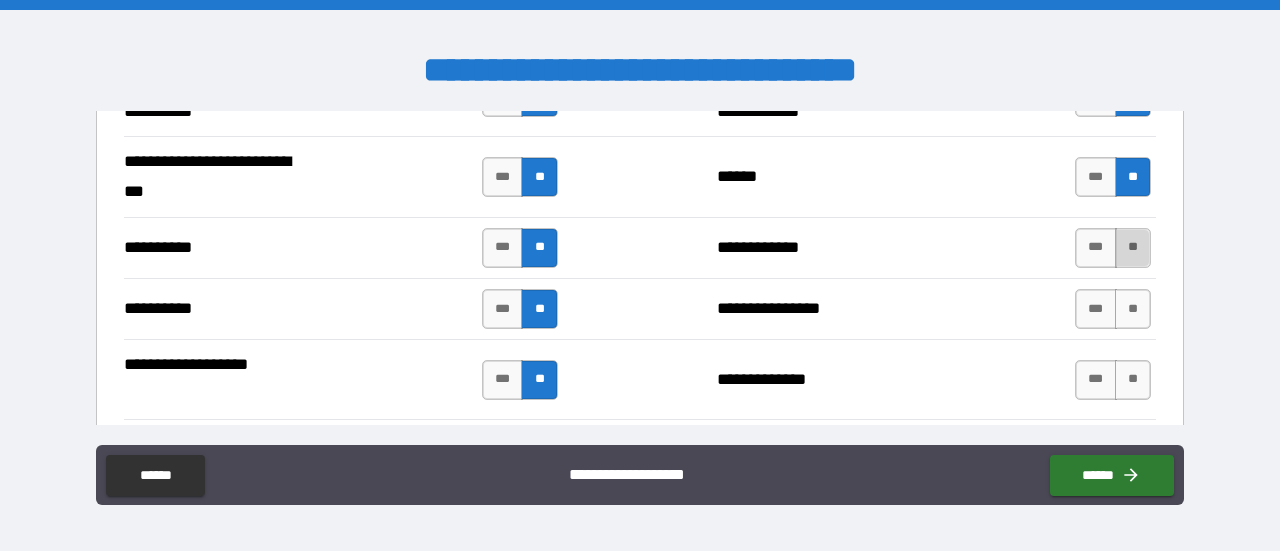 click on "**" at bounding box center (1133, 248) 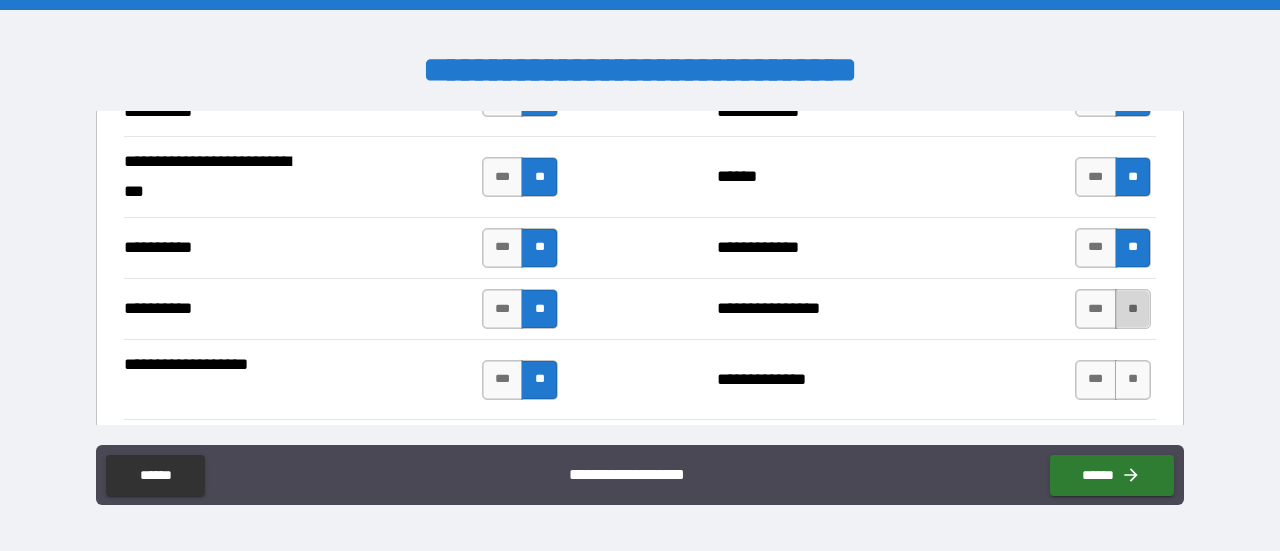 click on "**" at bounding box center [1133, 309] 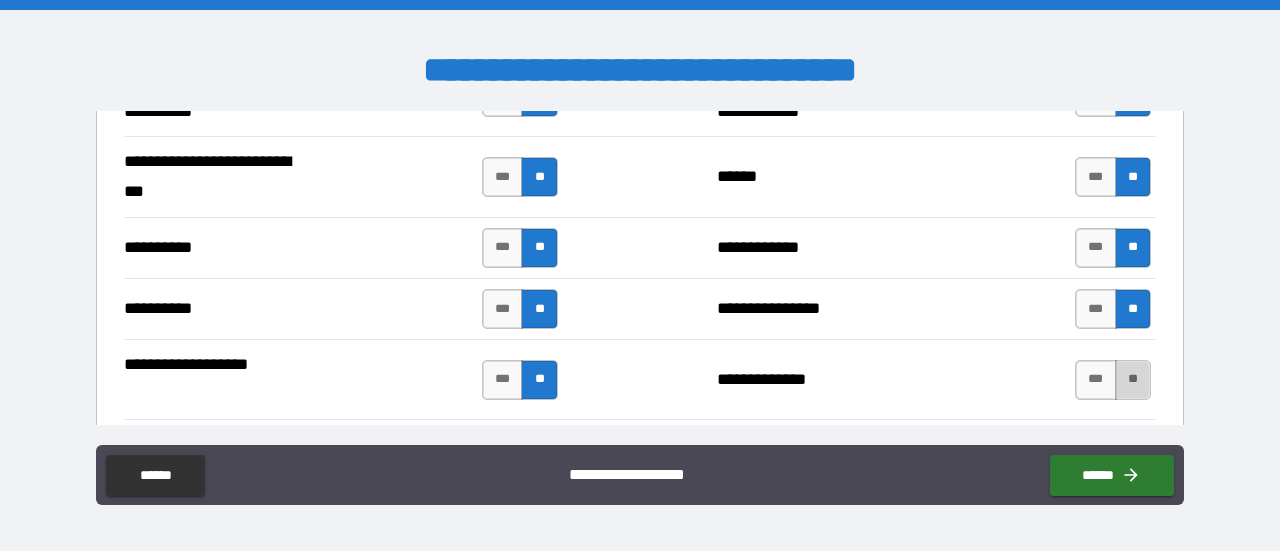 click on "**" at bounding box center (1133, 380) 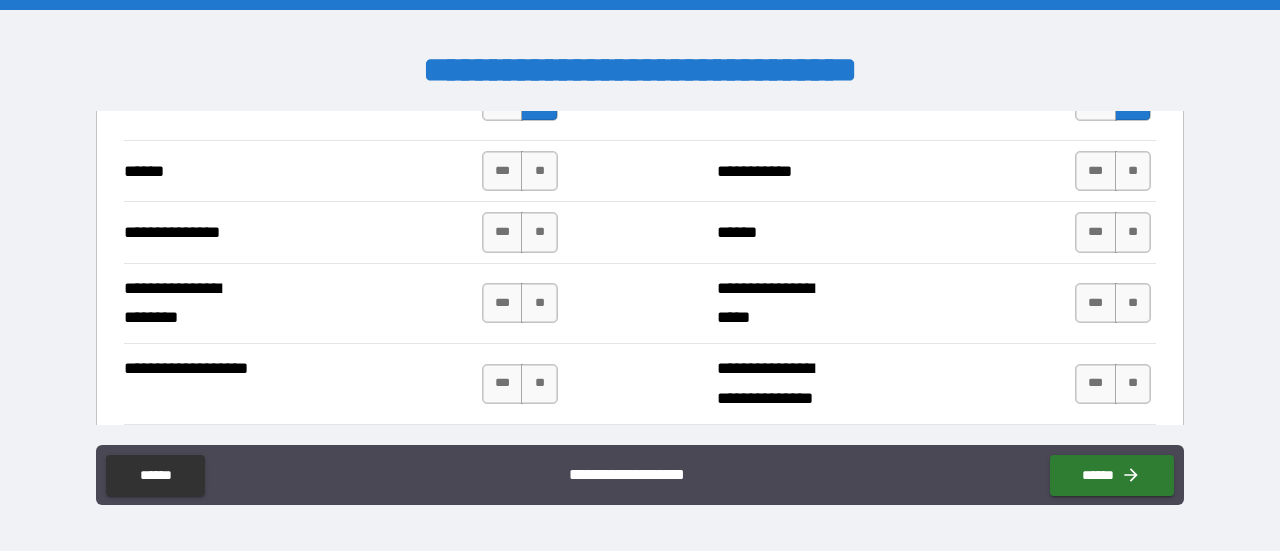 scroll, scrollTop: 3872, scrollLeft: 0, axis: vertical 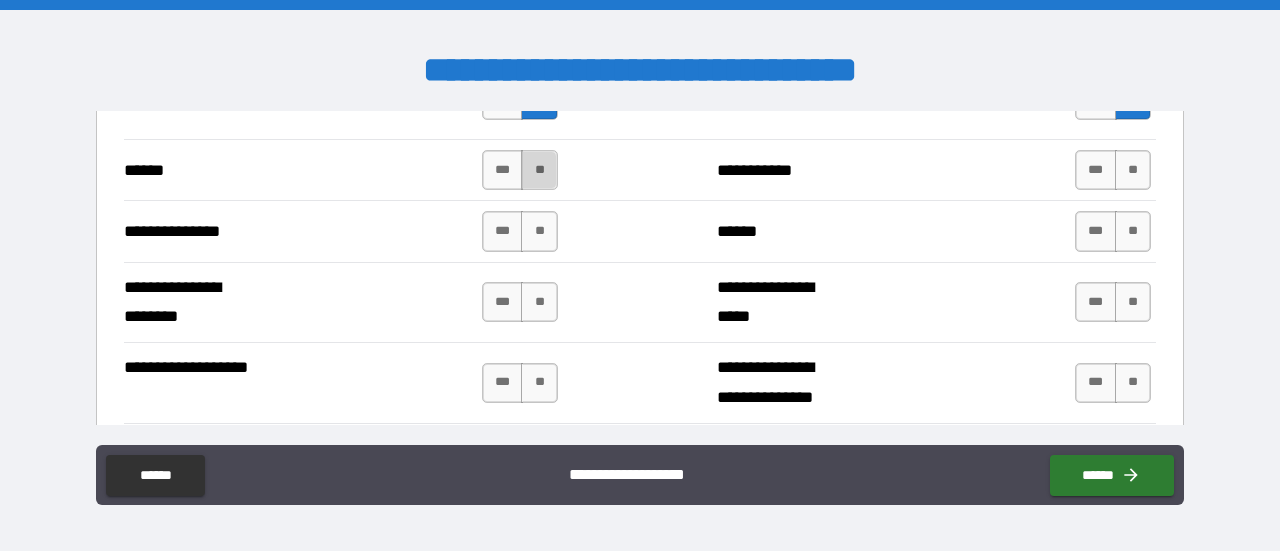 click on "**" at bounding box center [539, 170] 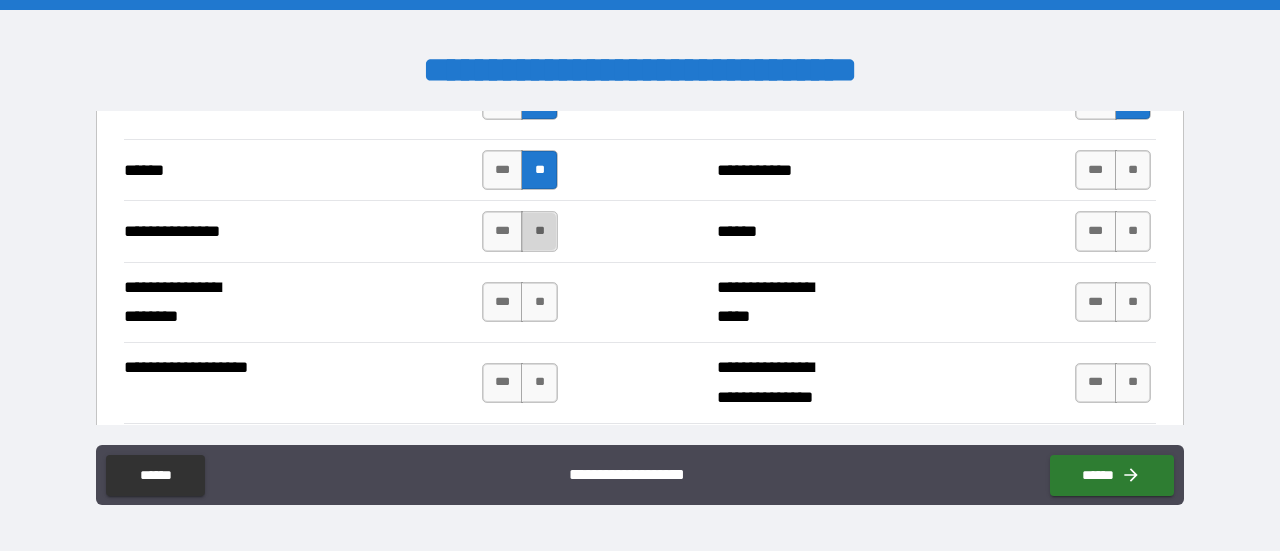 click on "**" at bounding box center [539, 231] 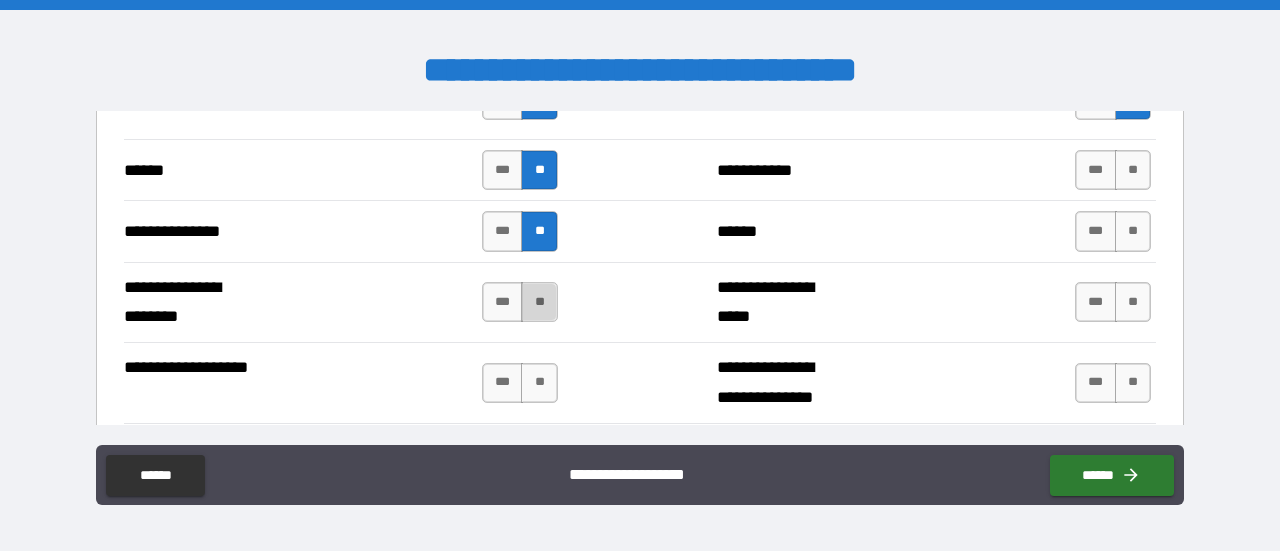 click on "**" at bounding box center [539, 302] 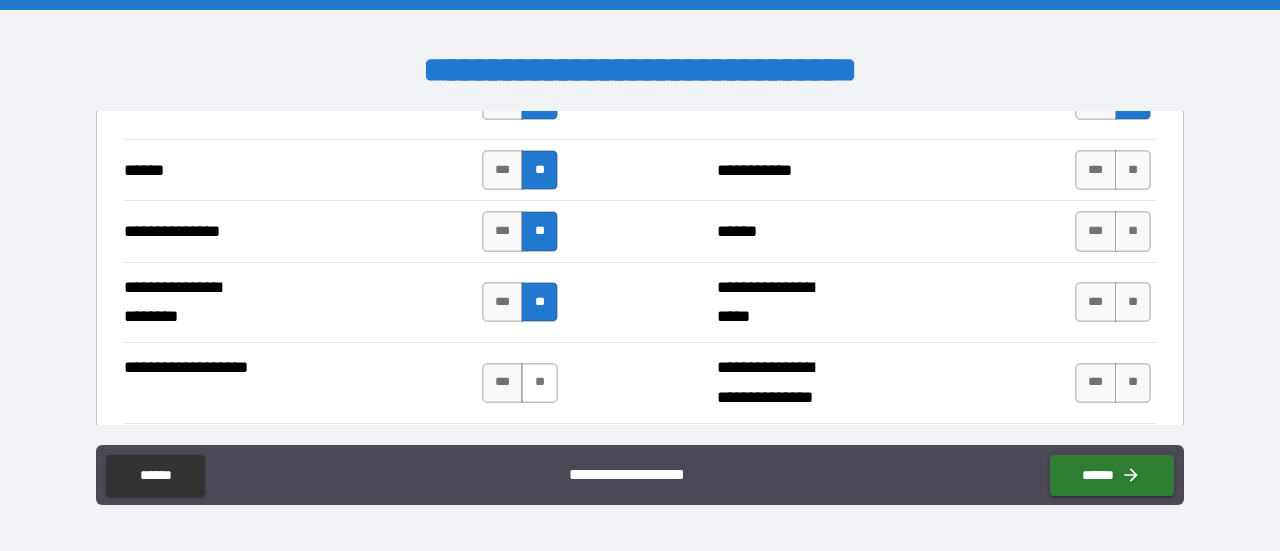 click on "**" at bounding box center (539, 383) 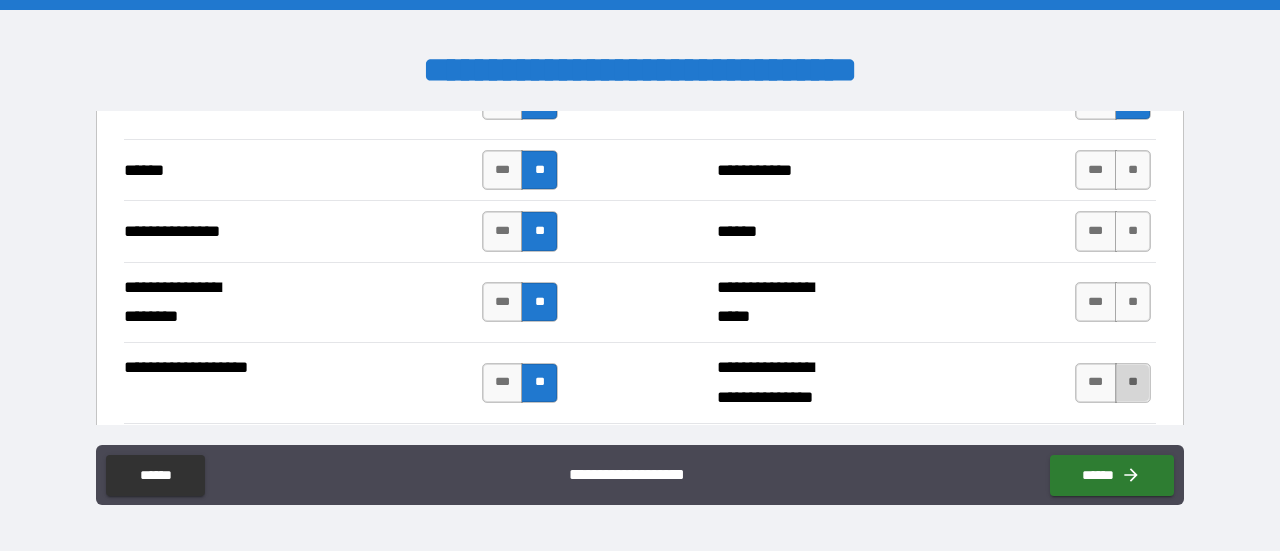 click on "**" at bounding box center (1133, 383) 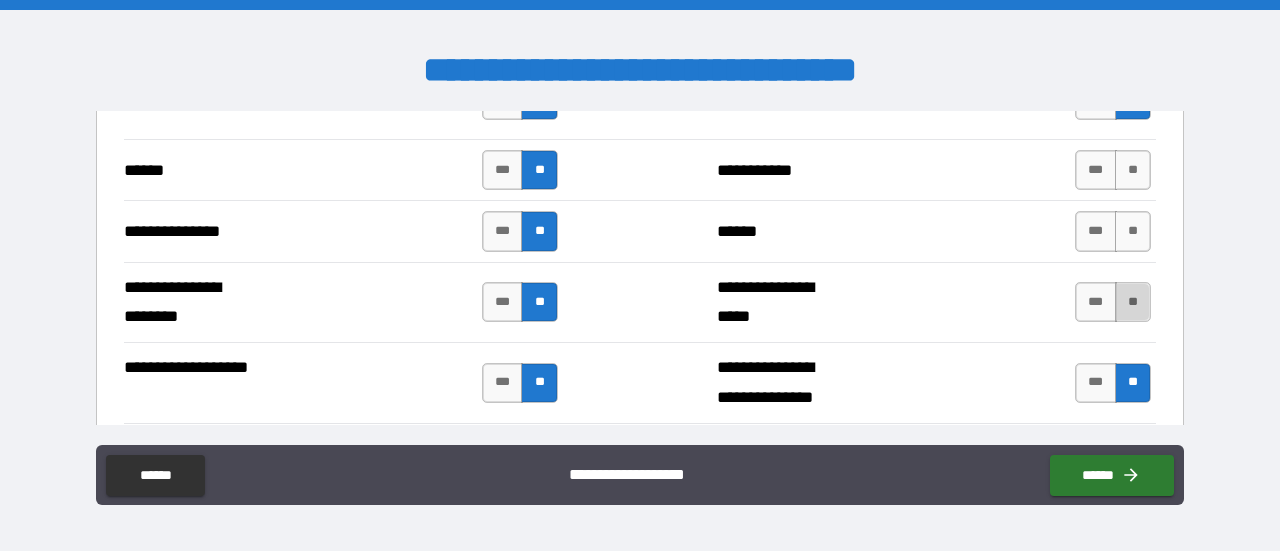 click on "**" at bounding box center (1133, 302) 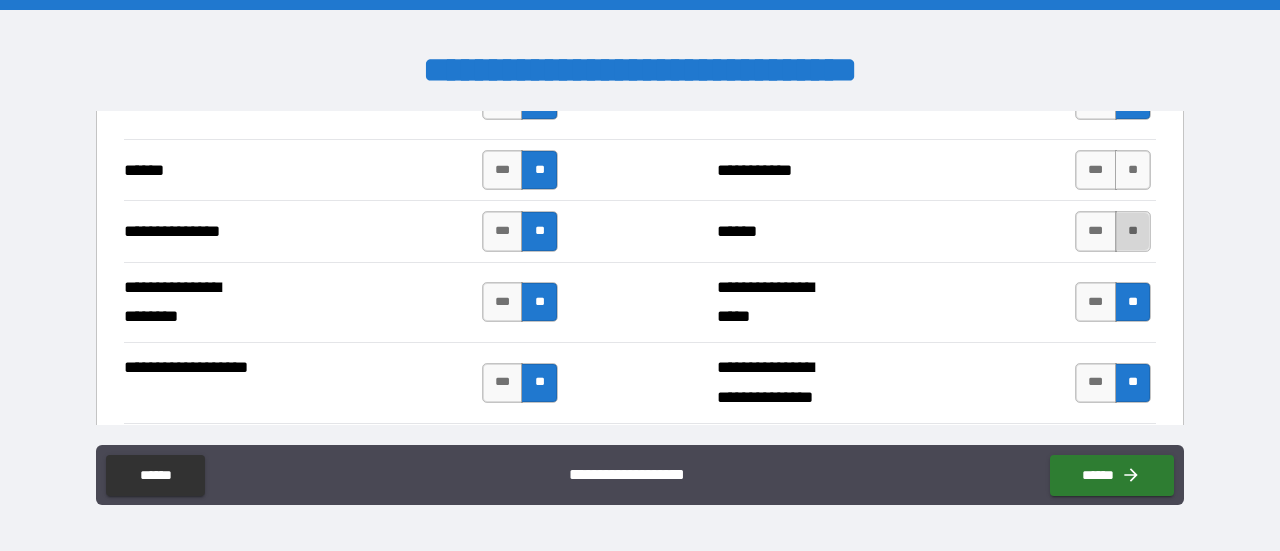 click on "**" at bounding box center [1133, 231] 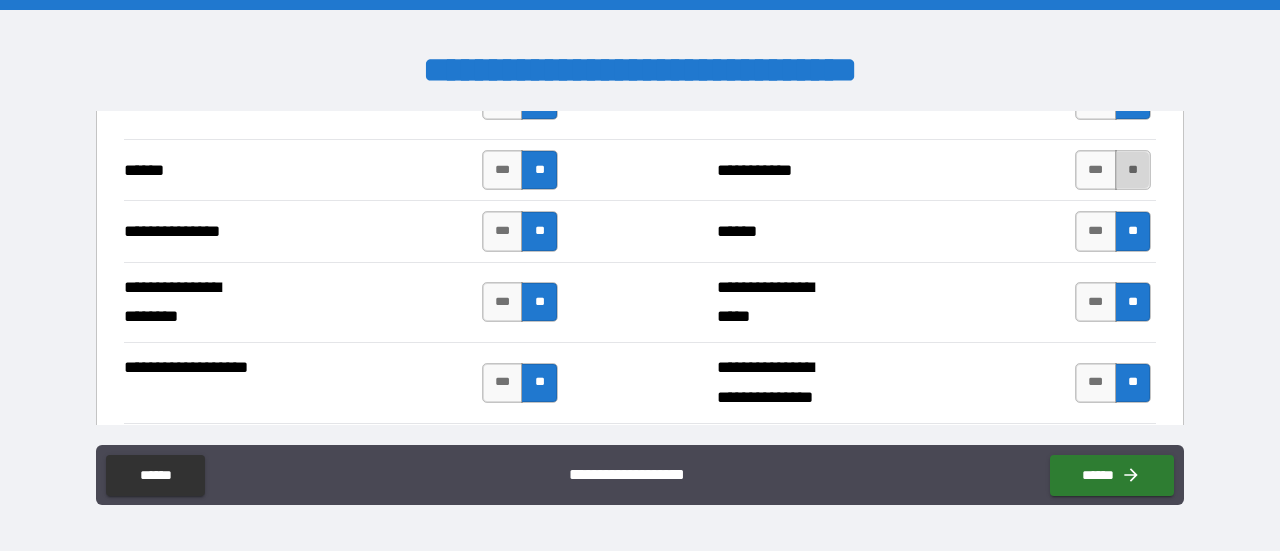 click on "**" at bounding box center (1133, 170) 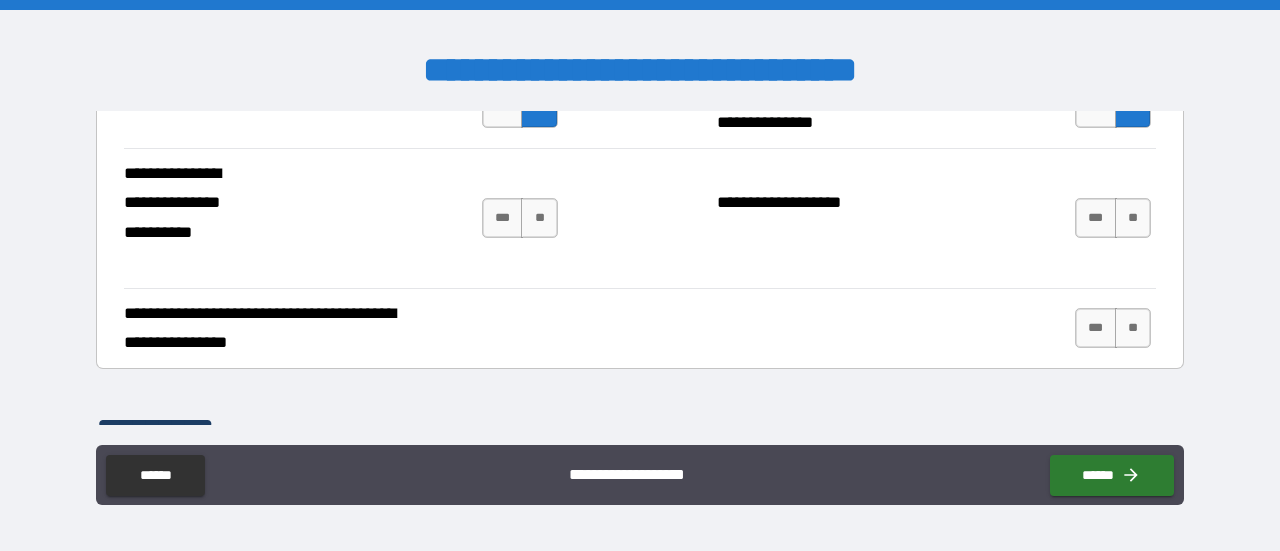 scroll, scrollTop: 4147, scrollLeft: 0, axis: vertical 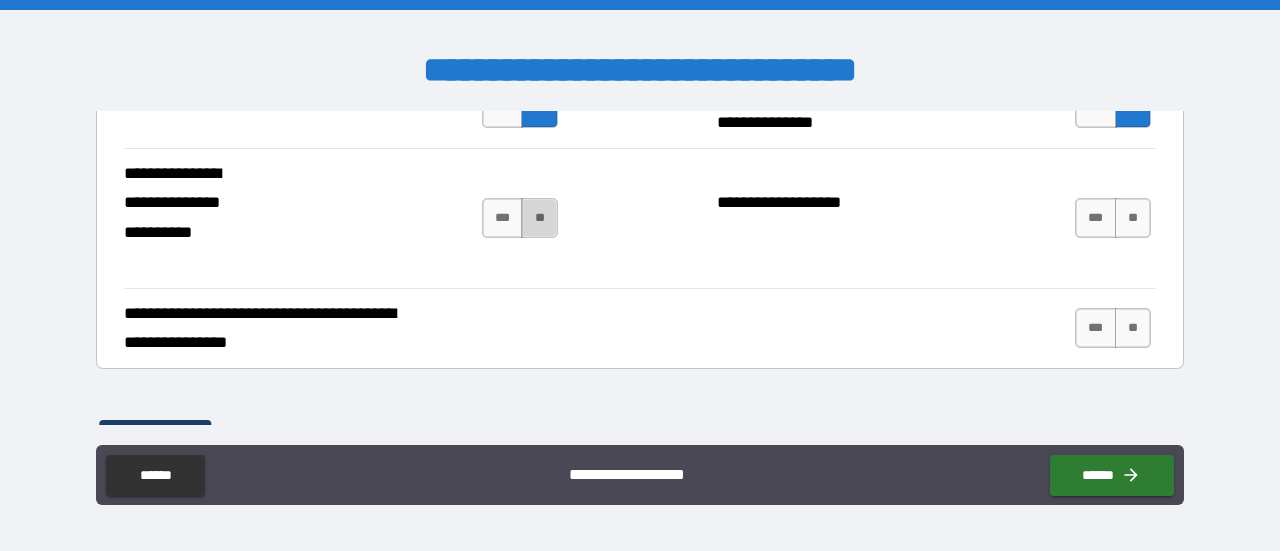 click on "**" at bounding box center (539, 218) 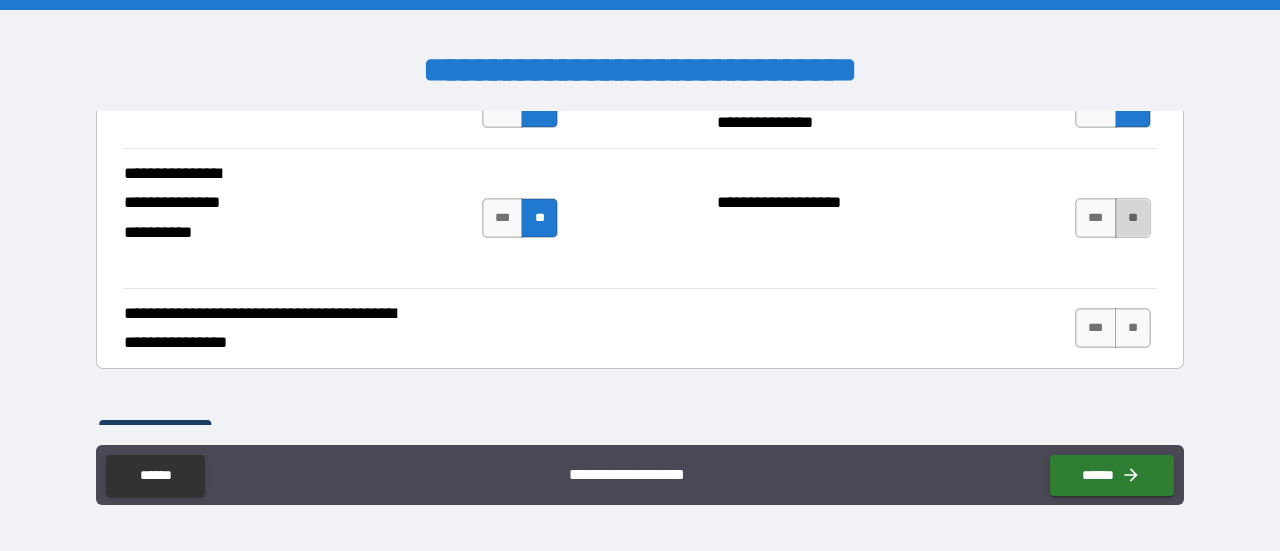 click on "**" at bounding box center [1133, 218] 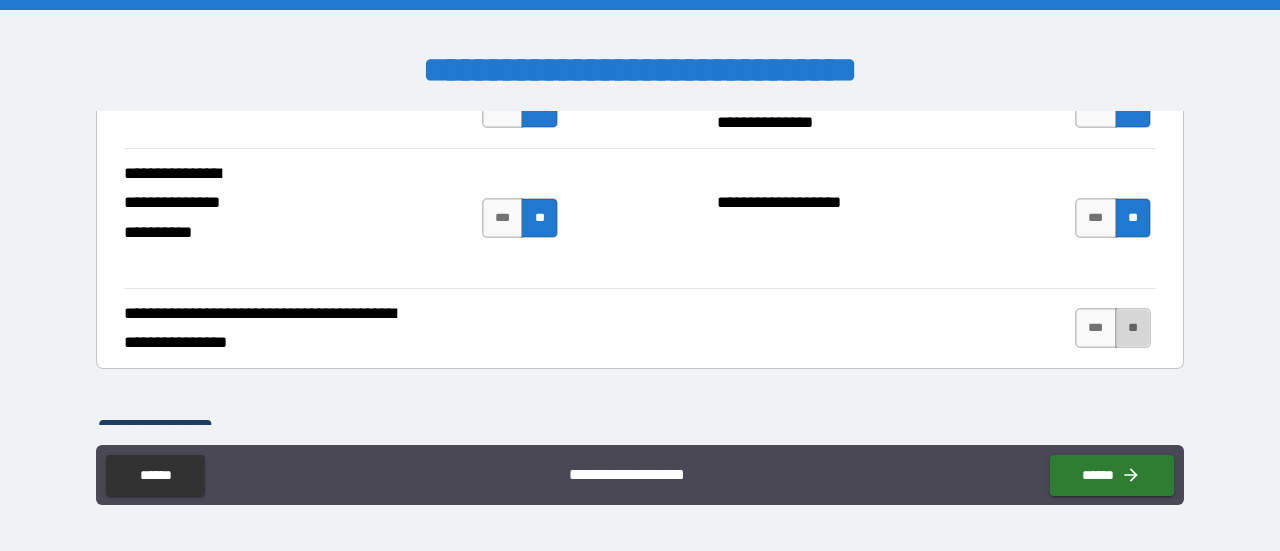 click on "**" at bounding box center (1133, 328) 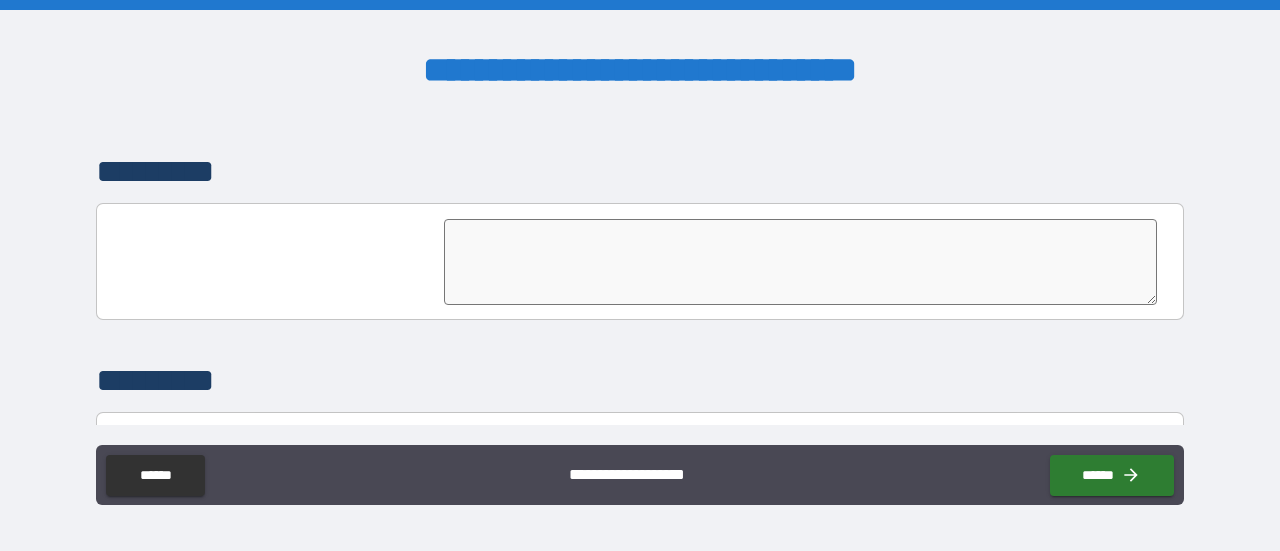 scroll, scrollTop: 4530, scrollLeft: 0, axis: vertical 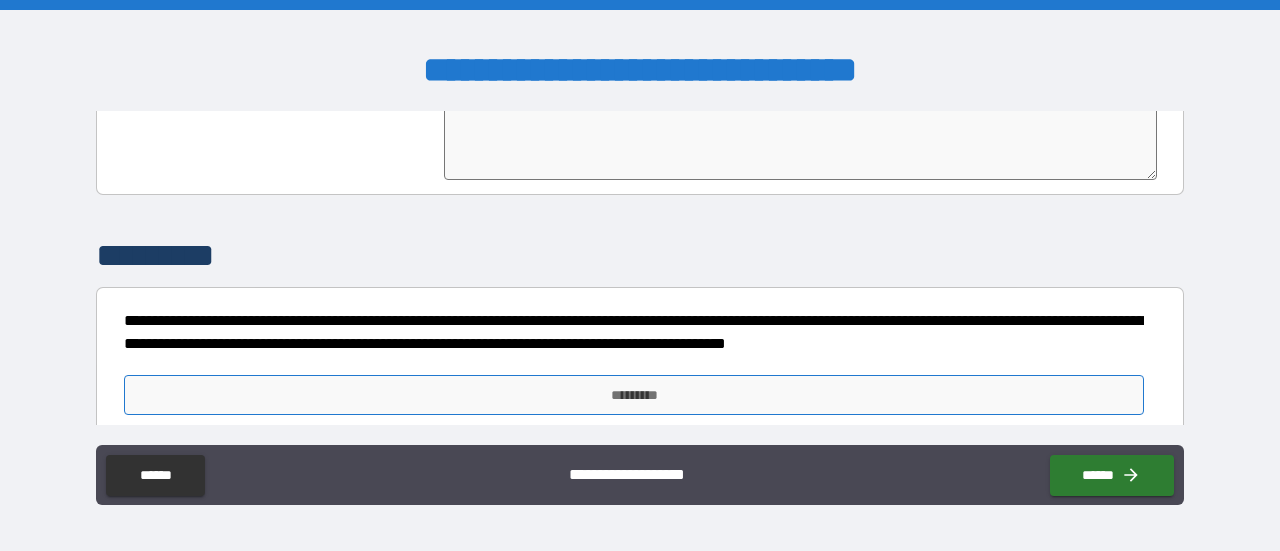 click on "*********" at bounding box center [634, 395] 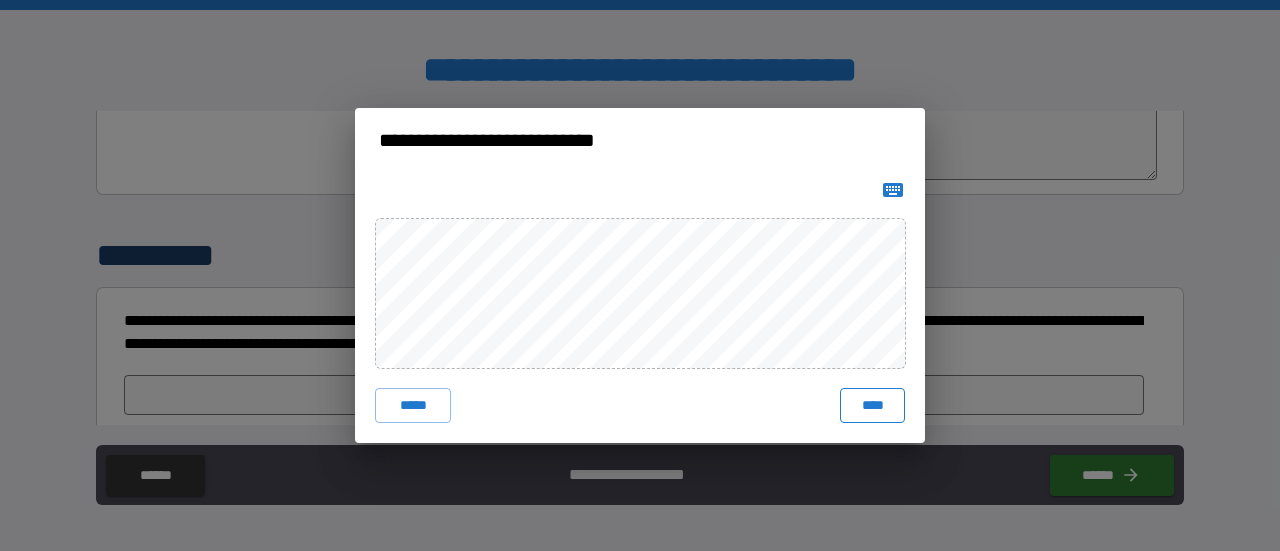 click on "****" at bounding box center [872, 406] 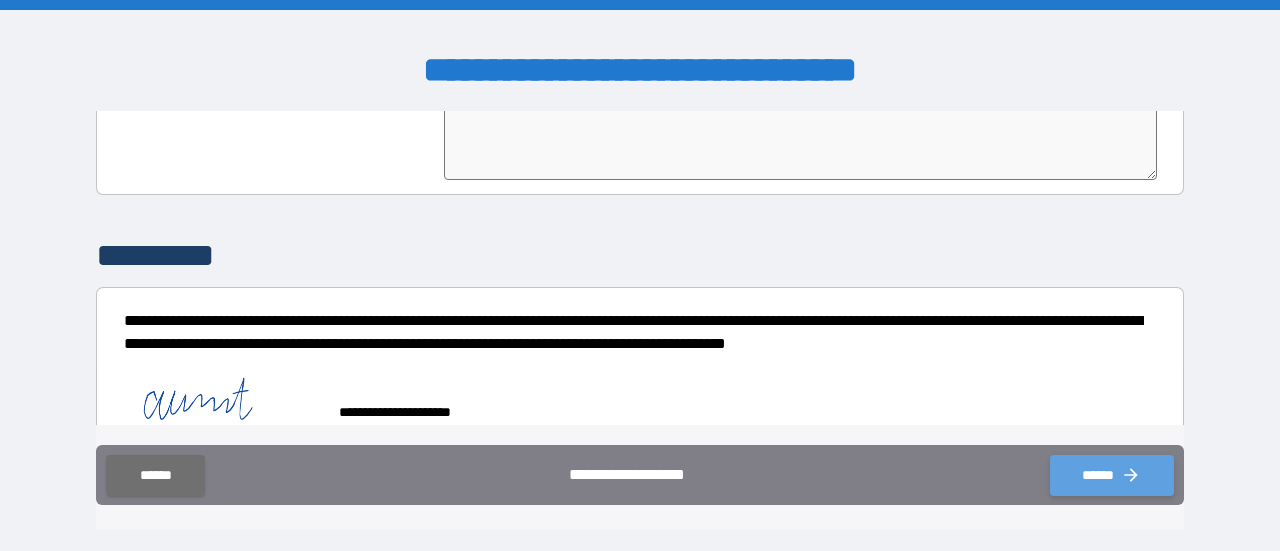 click on "******" at bounding box center (1112, 475) 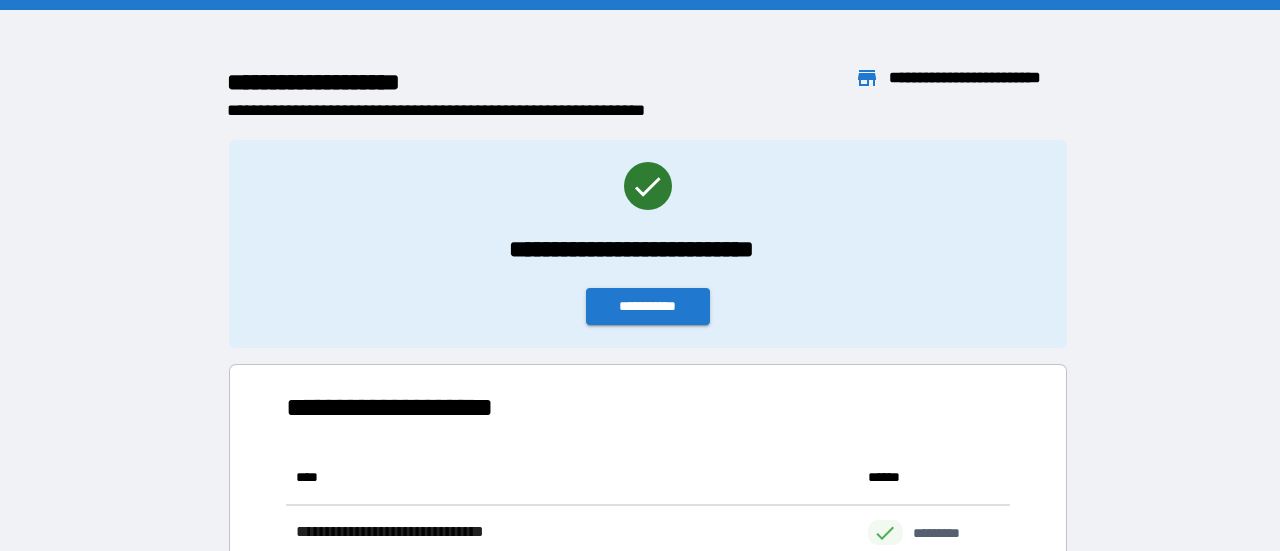 scroll, scrollTop: 16, scrollLeft: 16, axis: both 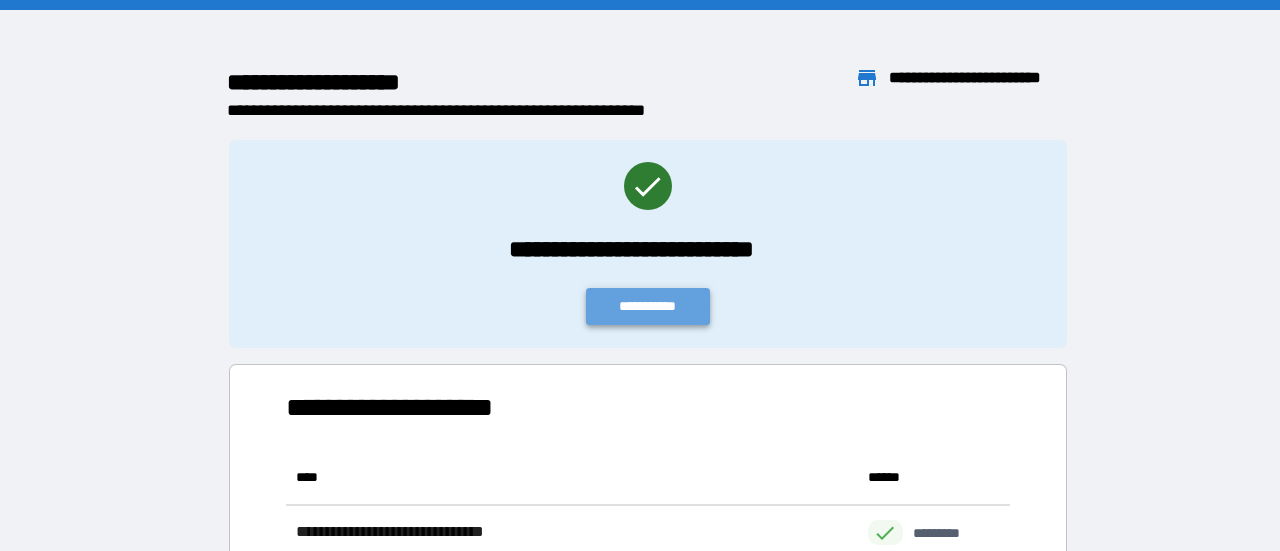 click on "**********" at bounding box center [648, 306] 